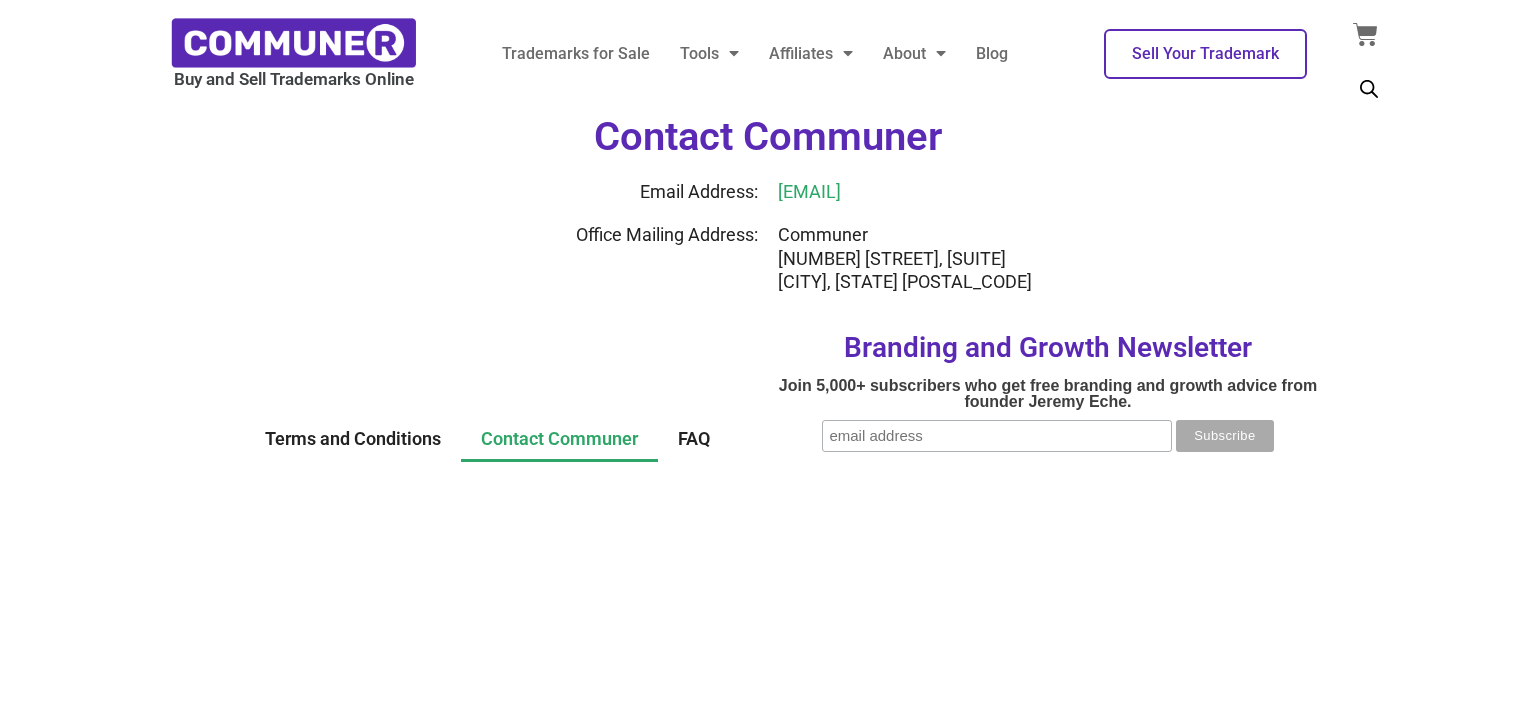 scroll, scrollTop: 0, scrollLeft: 0, axis: both 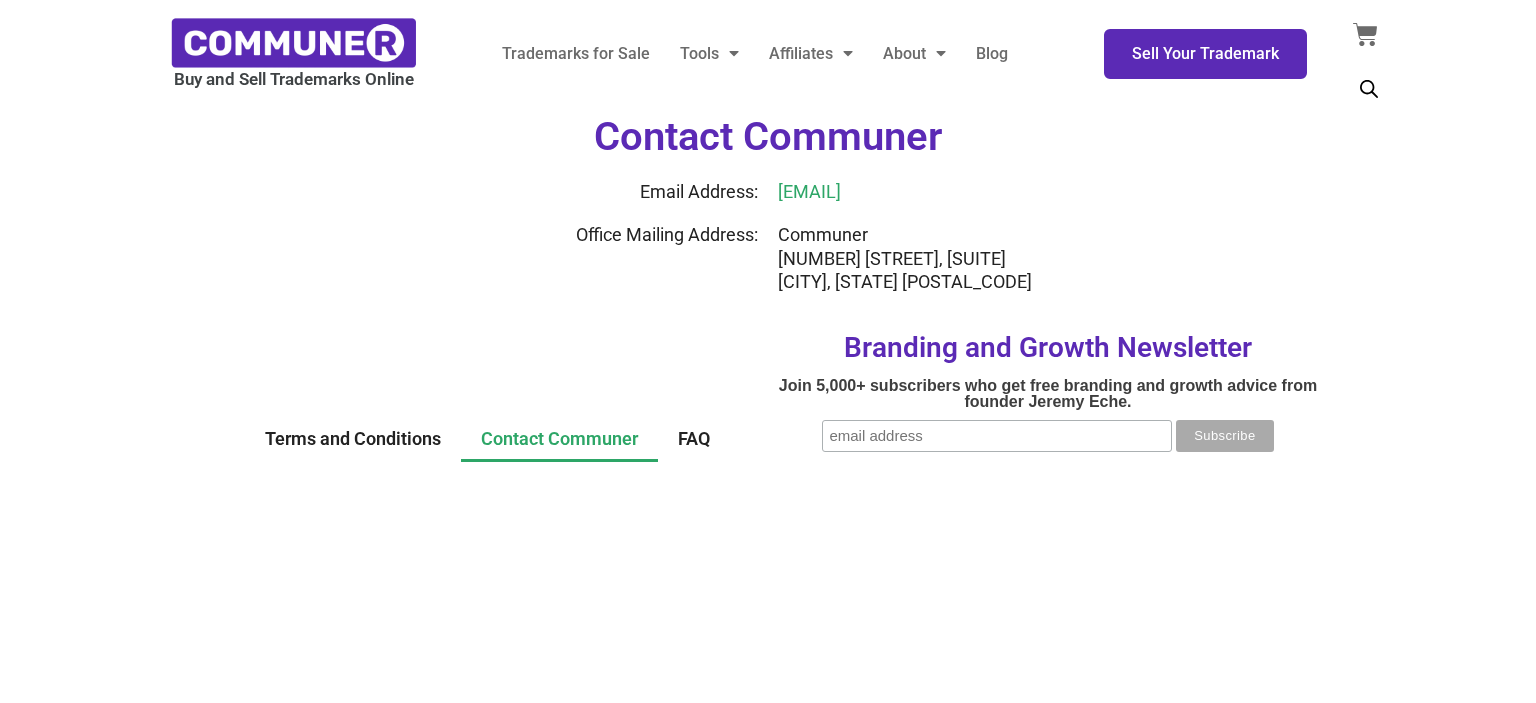 click on "Sell Your Trademark" at bounding box center (1205, 54) 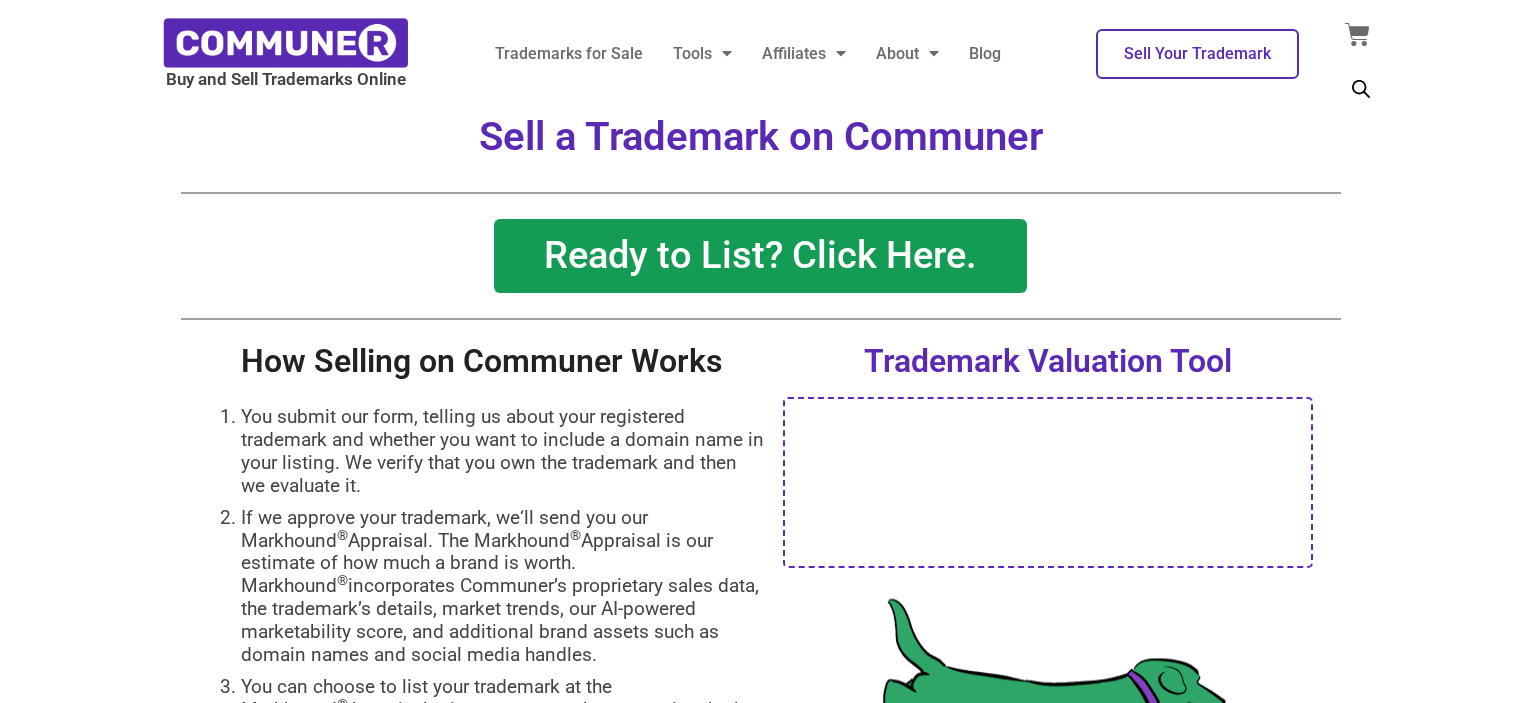 scroll, scrollTop: 0, scrollLeft: 0, axis: both 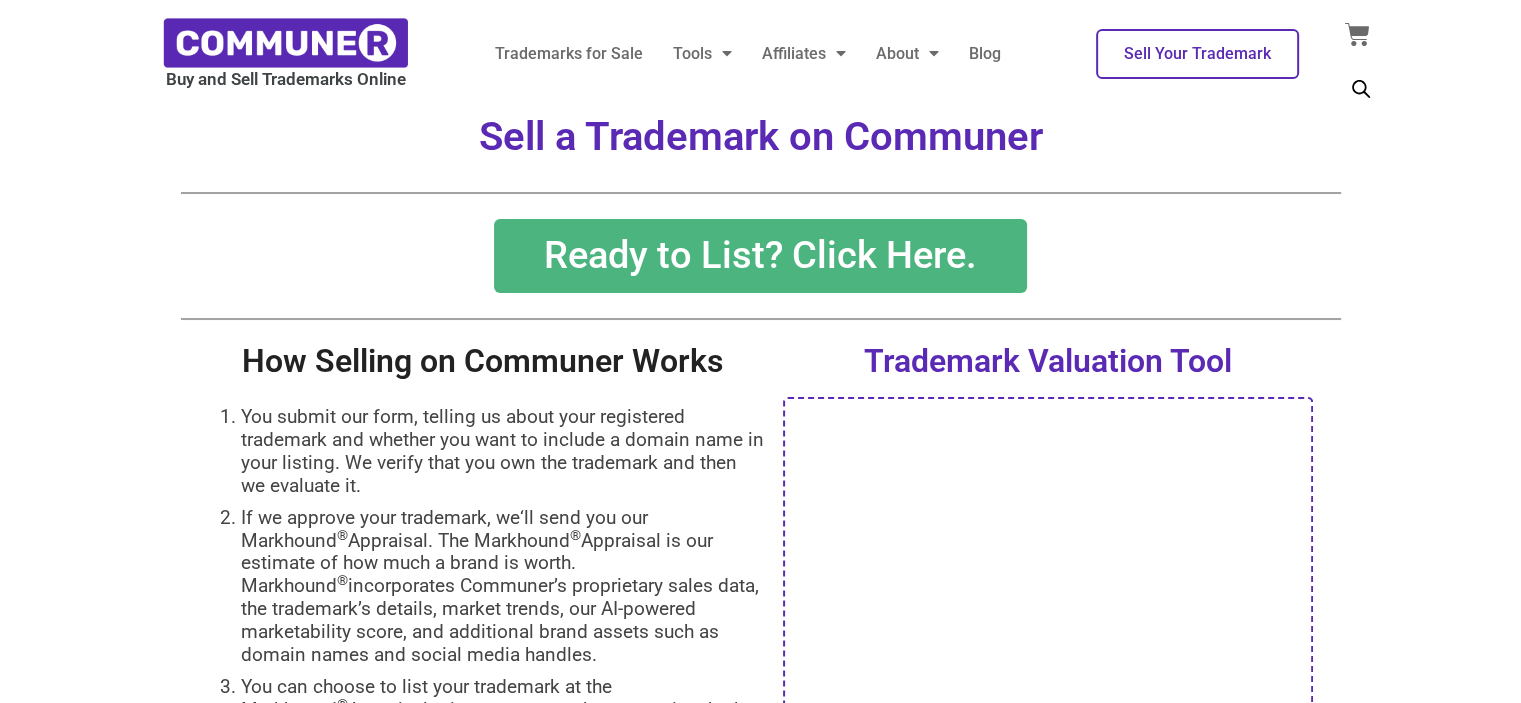 click on "Ready to List? Click Here." at bounding box center (760, 256) 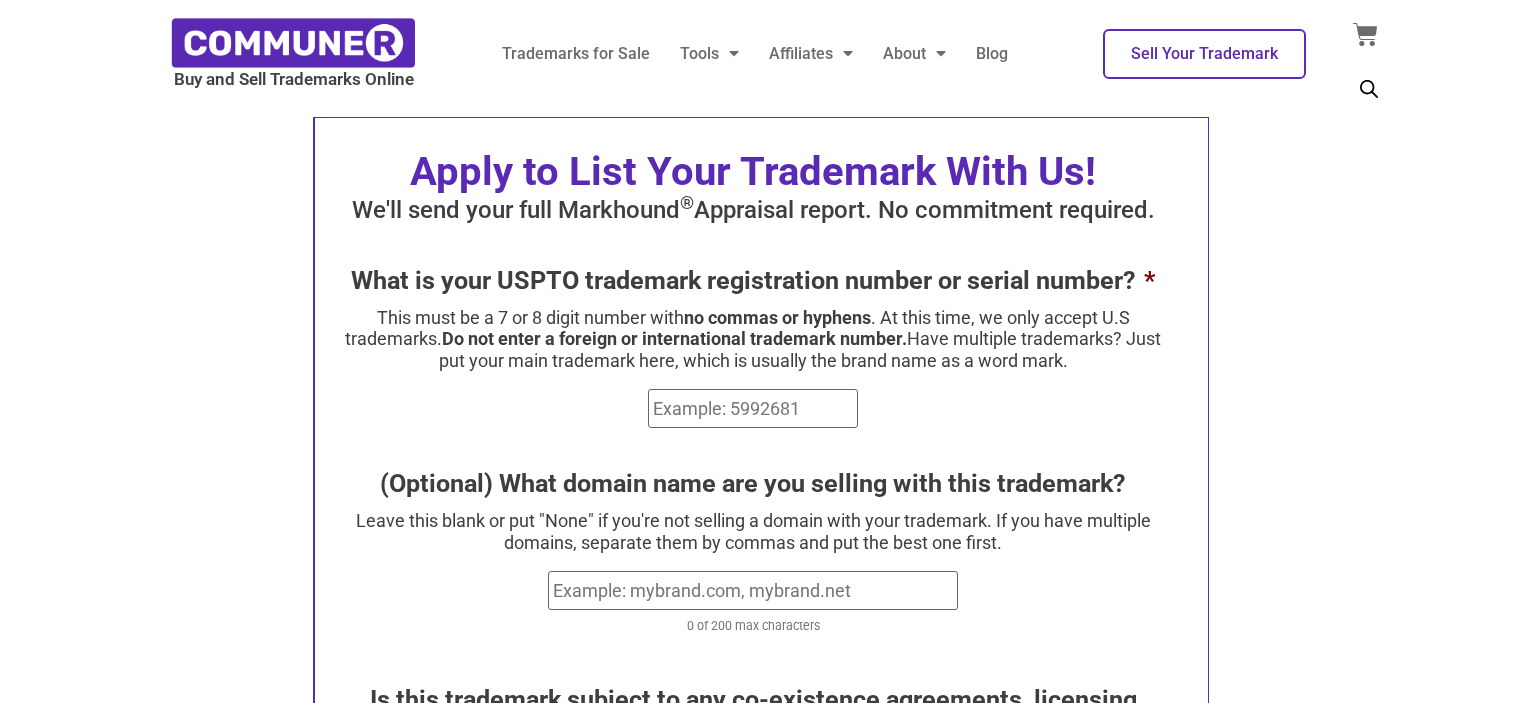 scroll, scrollTop: 0, scrollLeft: 0, axis: both 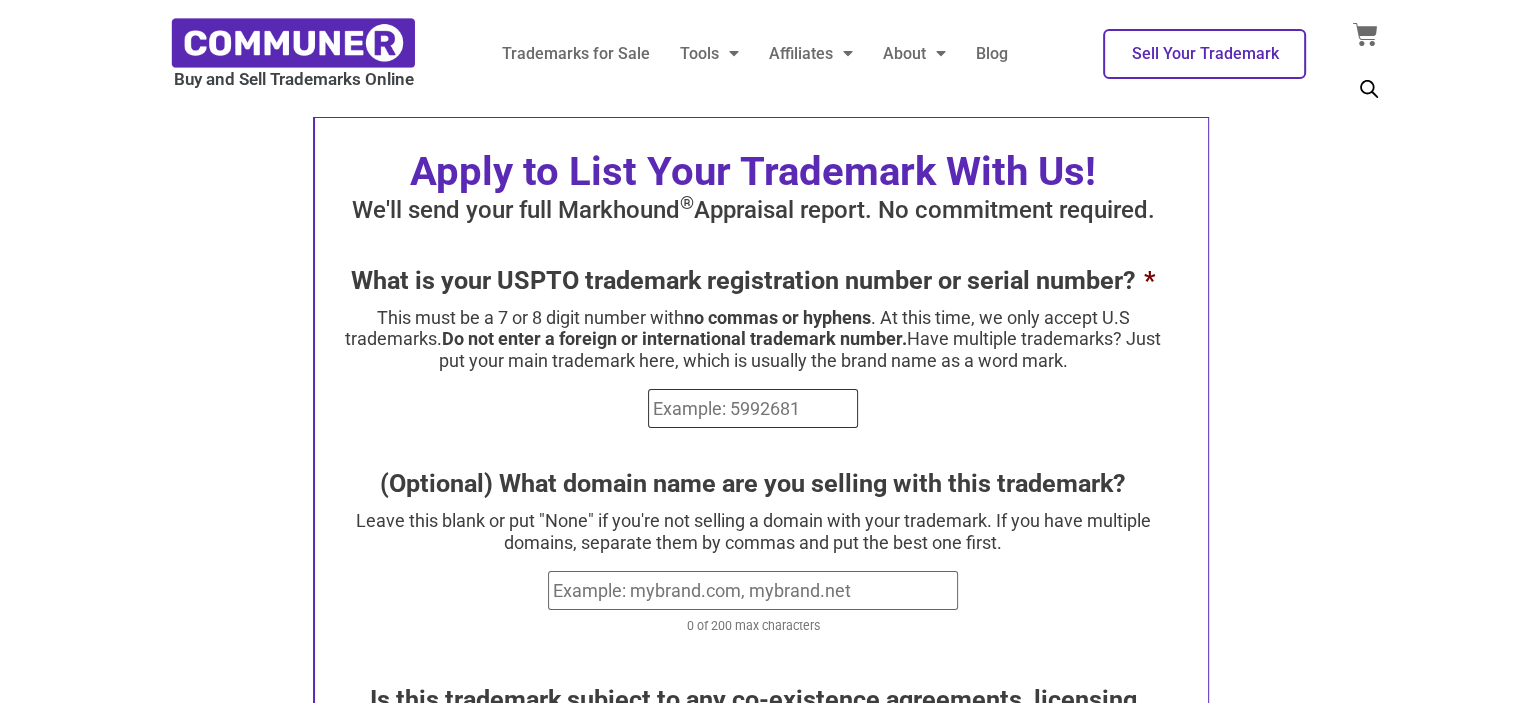 paste on "[NUMBER]" 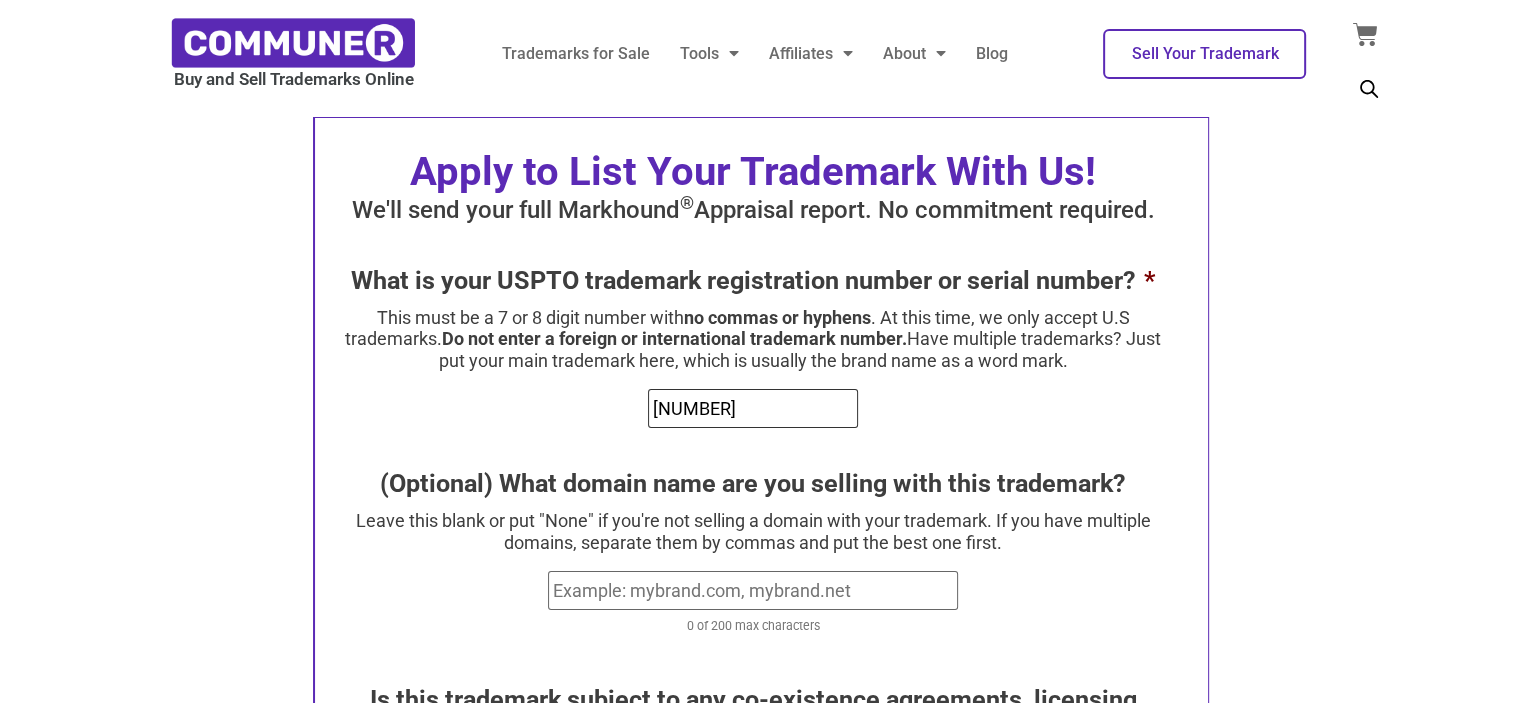 type on "[NUMBER]" 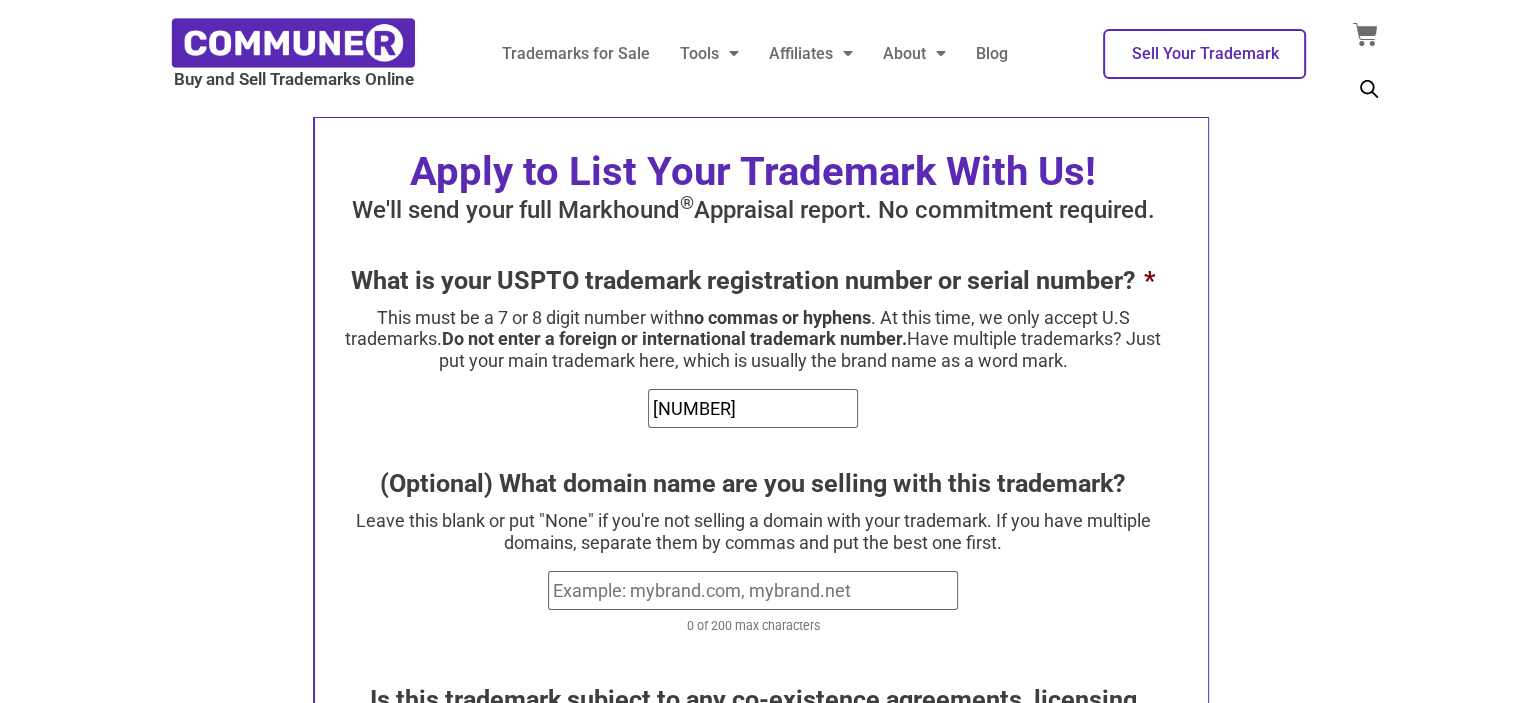 click on "[NUMBER]" at bounding box center (753, 408) 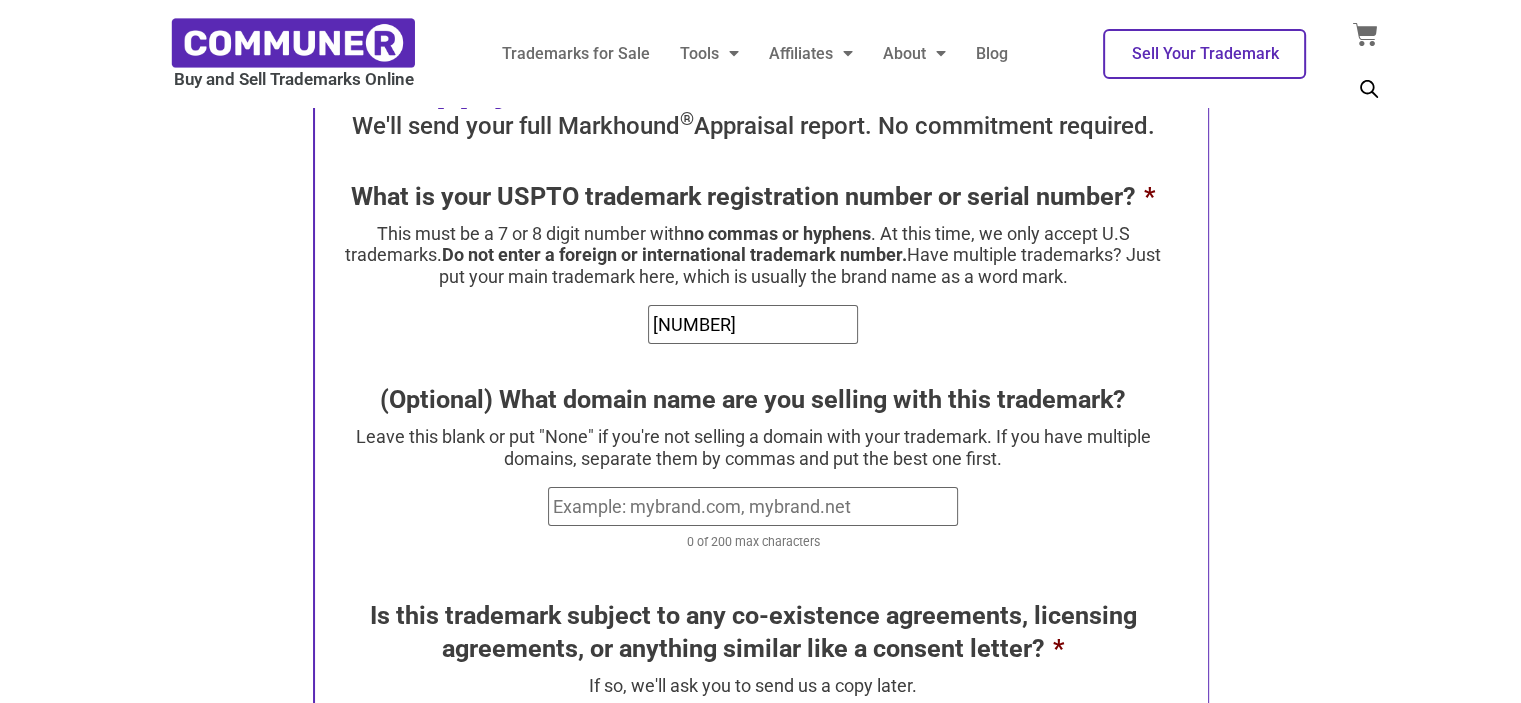scroll, scrollTop: 200, scrollLeft: 0, axis: vertical 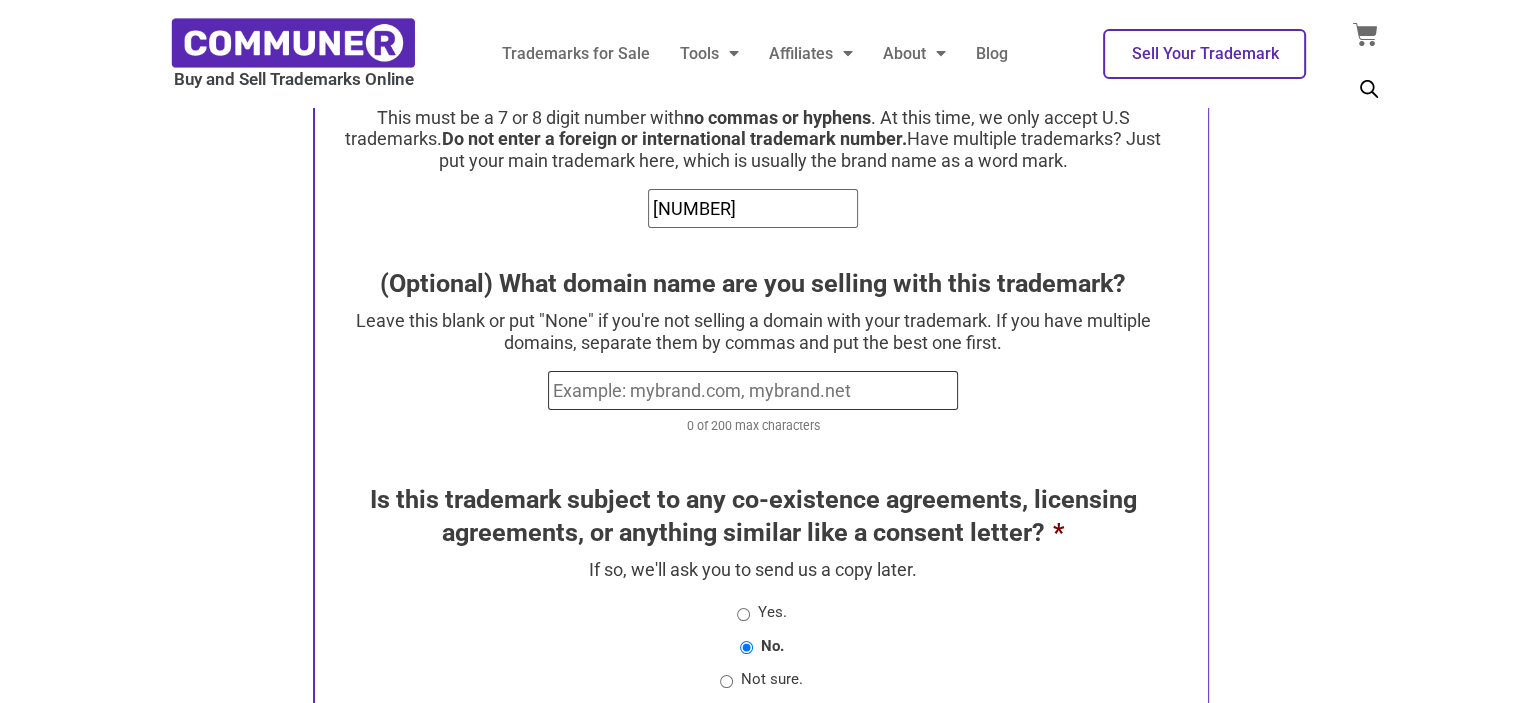 click on "(Optional) What domain name are you selling with this trademark?" at bounding box center [753, 390] 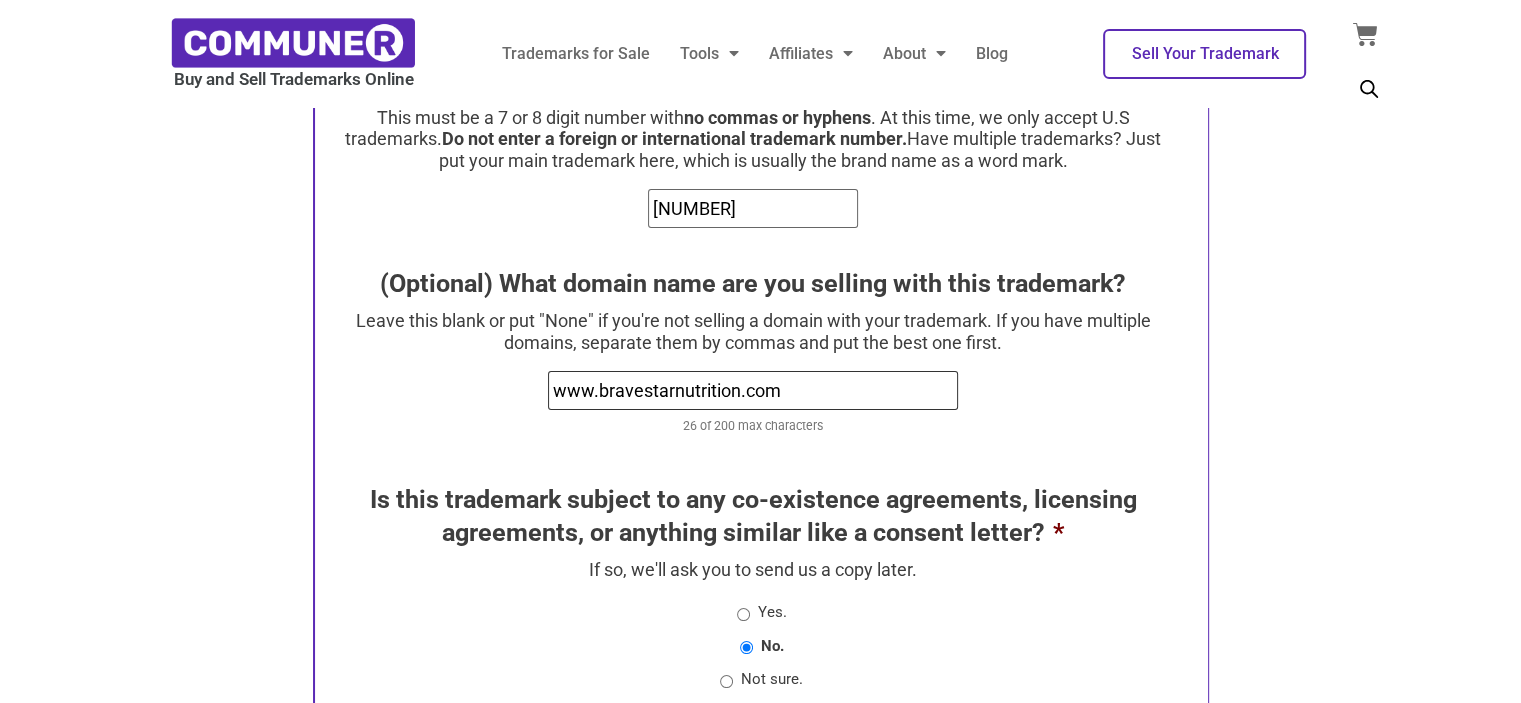 click on "www.bravestarnutrition.com" at bounding box center (753, 390) 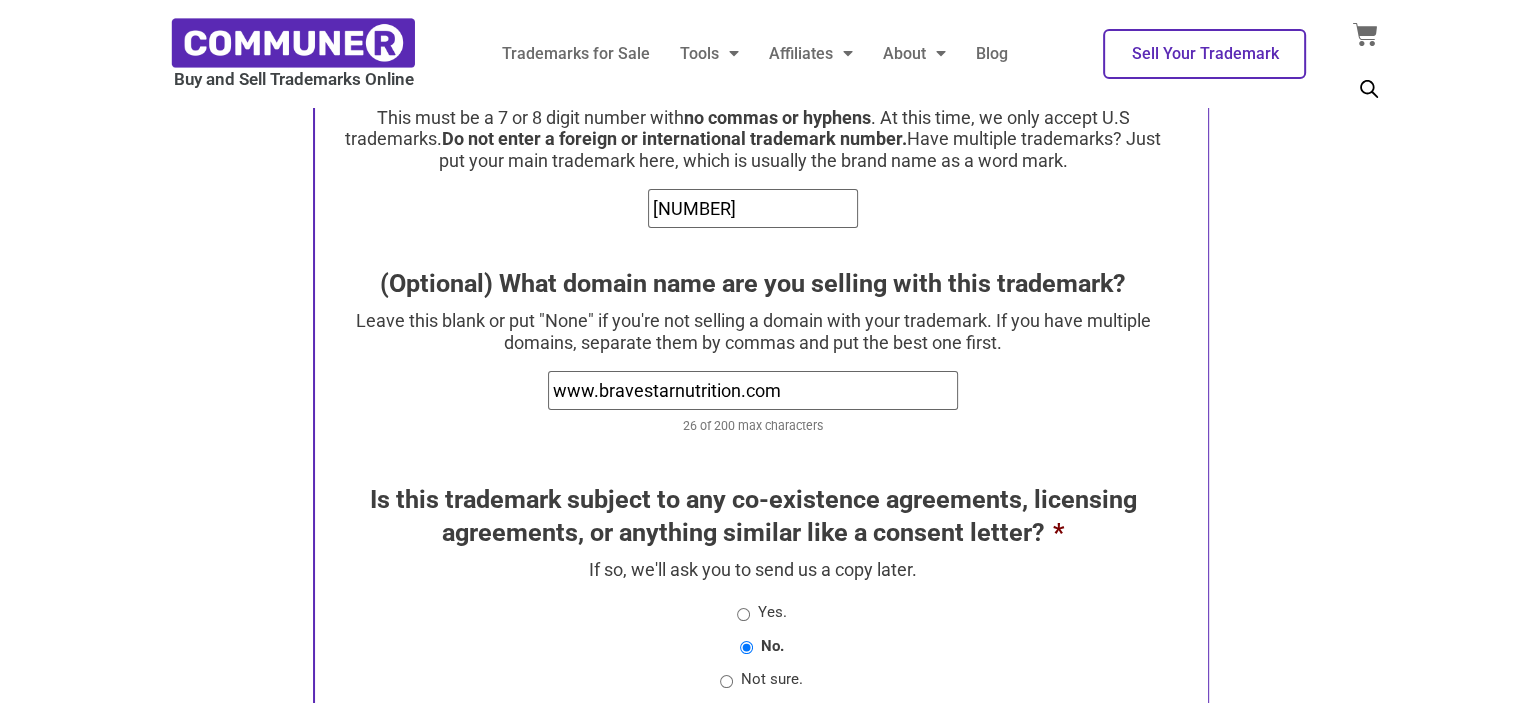 click on "[URL] [NUMBER] [TEXT]" at bounding box center (753, 407) 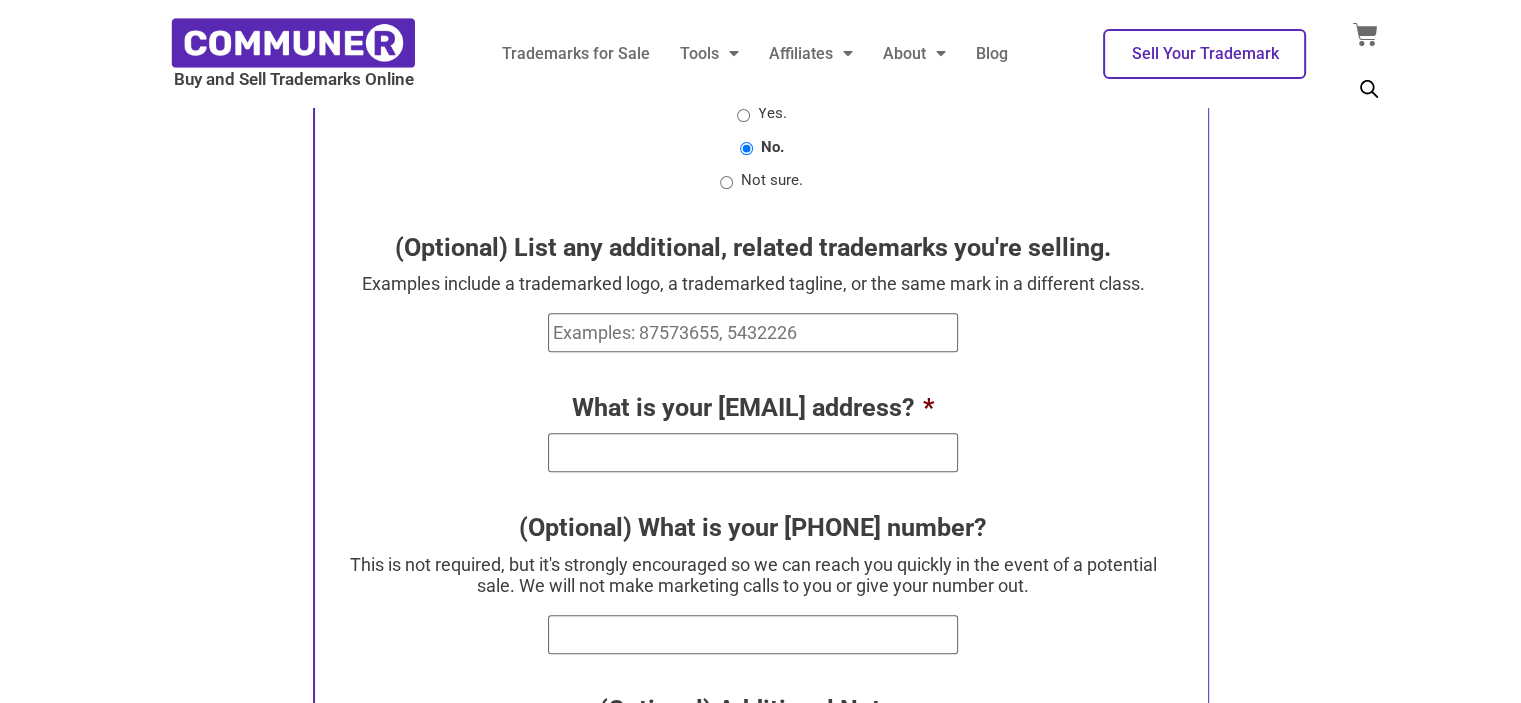 scroll, scrollTop: 700, scrollLeft: 0, axis: vertical 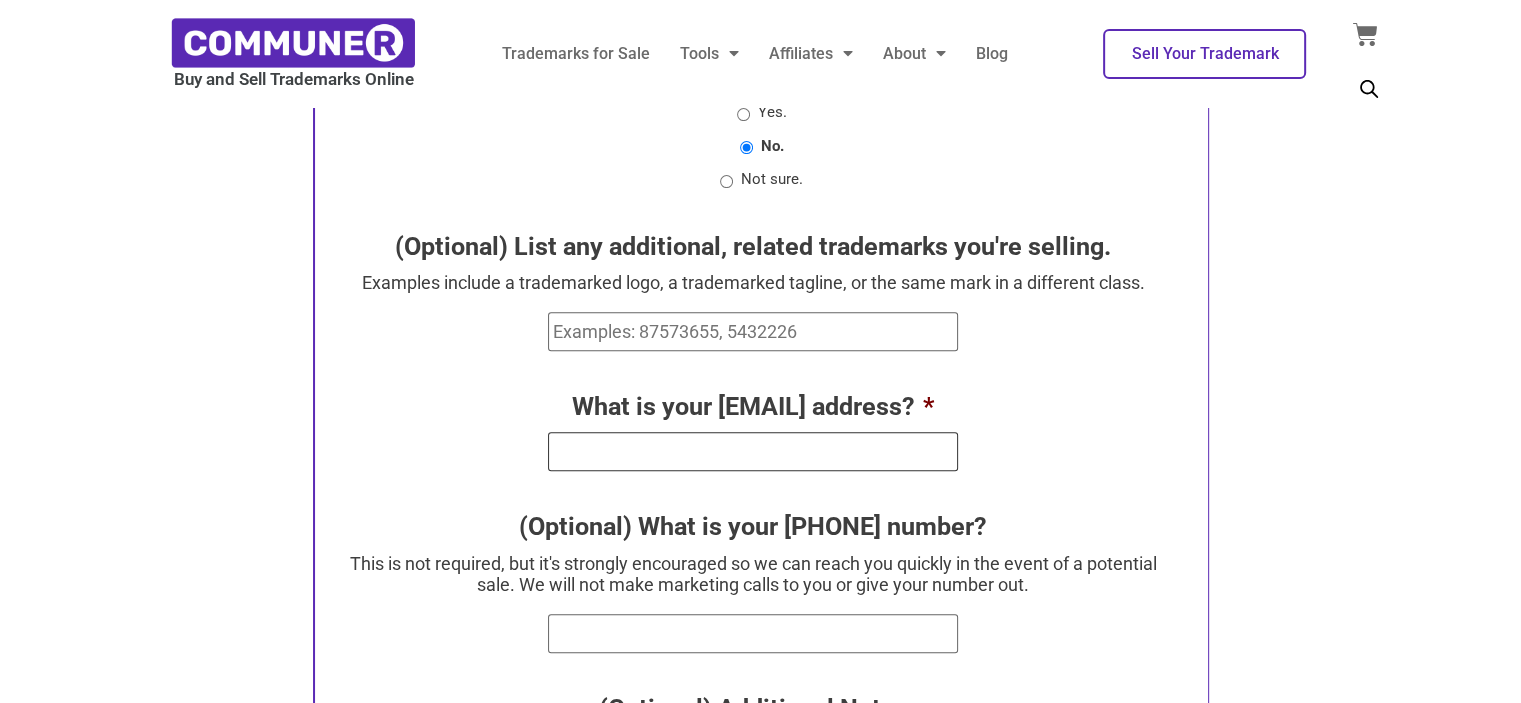 click on "What is your [EMAIL] address? *" at bounding box center [753, 451] 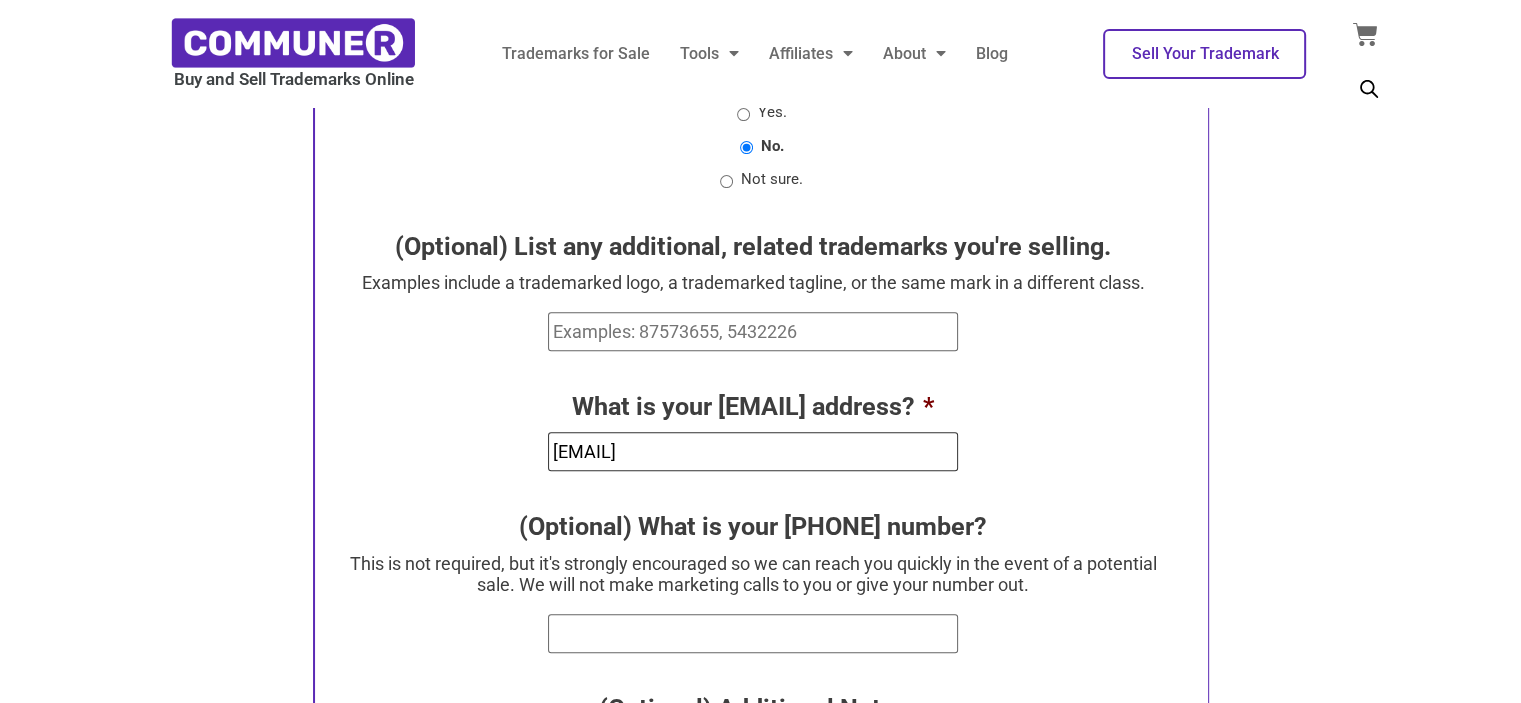 type on "[EMAIL]" 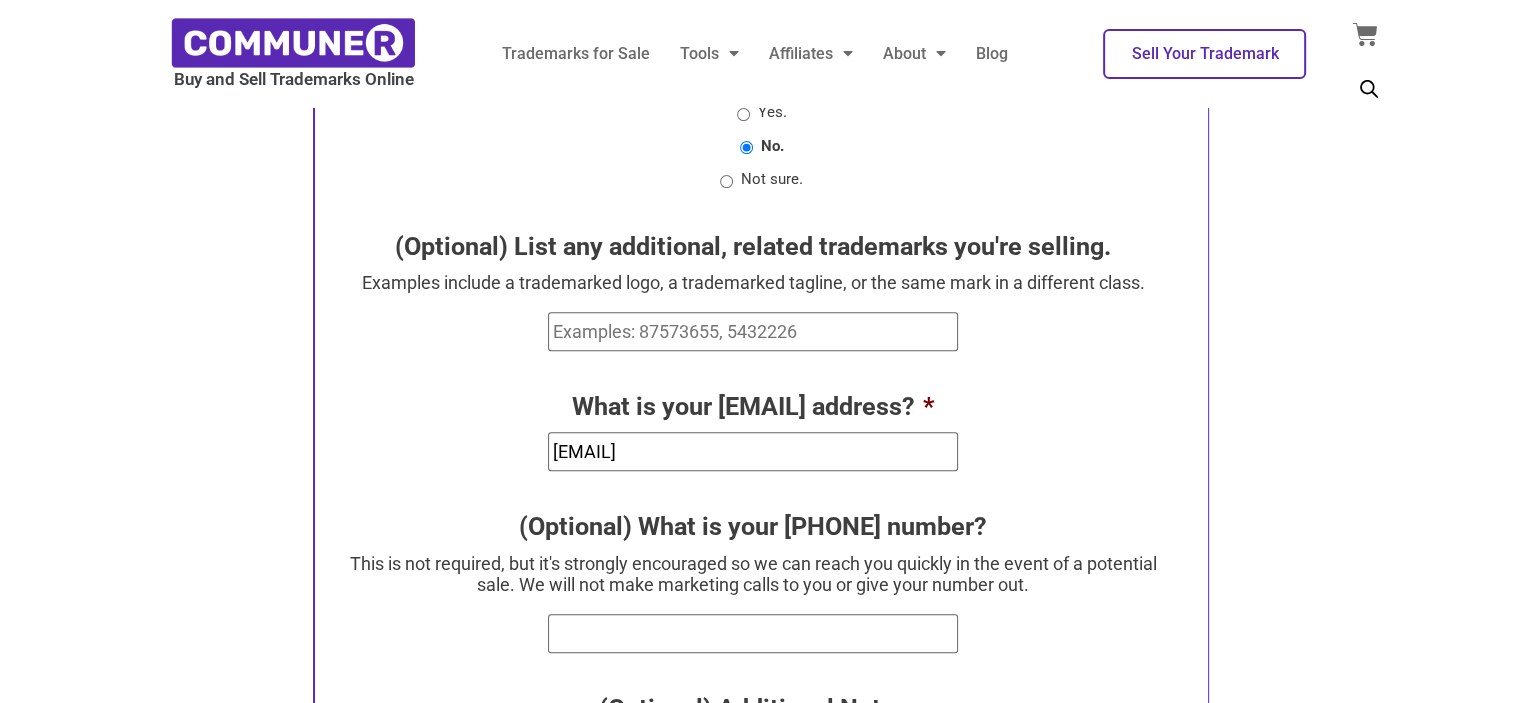 click on "[EMAIL]" at bounding box center [753, 451] 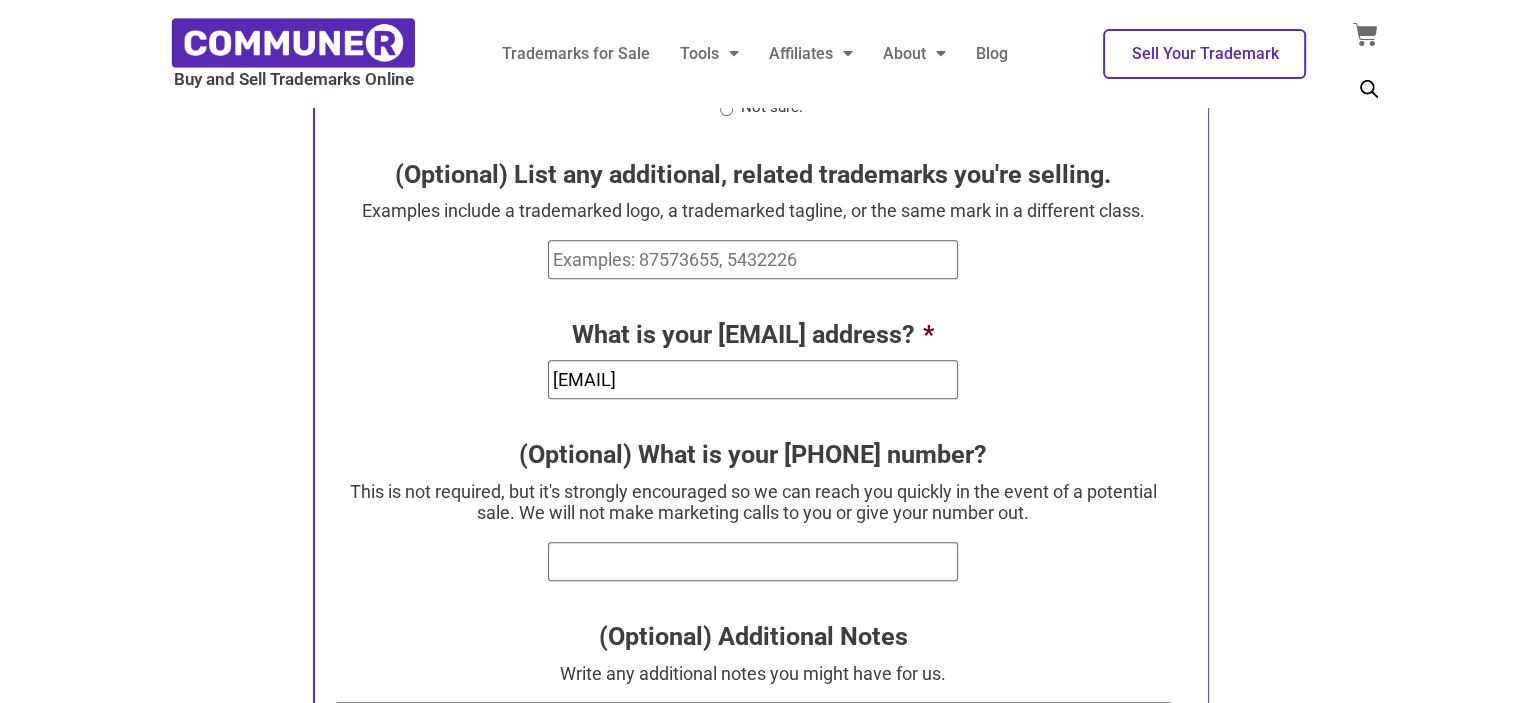 scroll, scrollTop: 900, scrollLeft: 0, axis: vertical 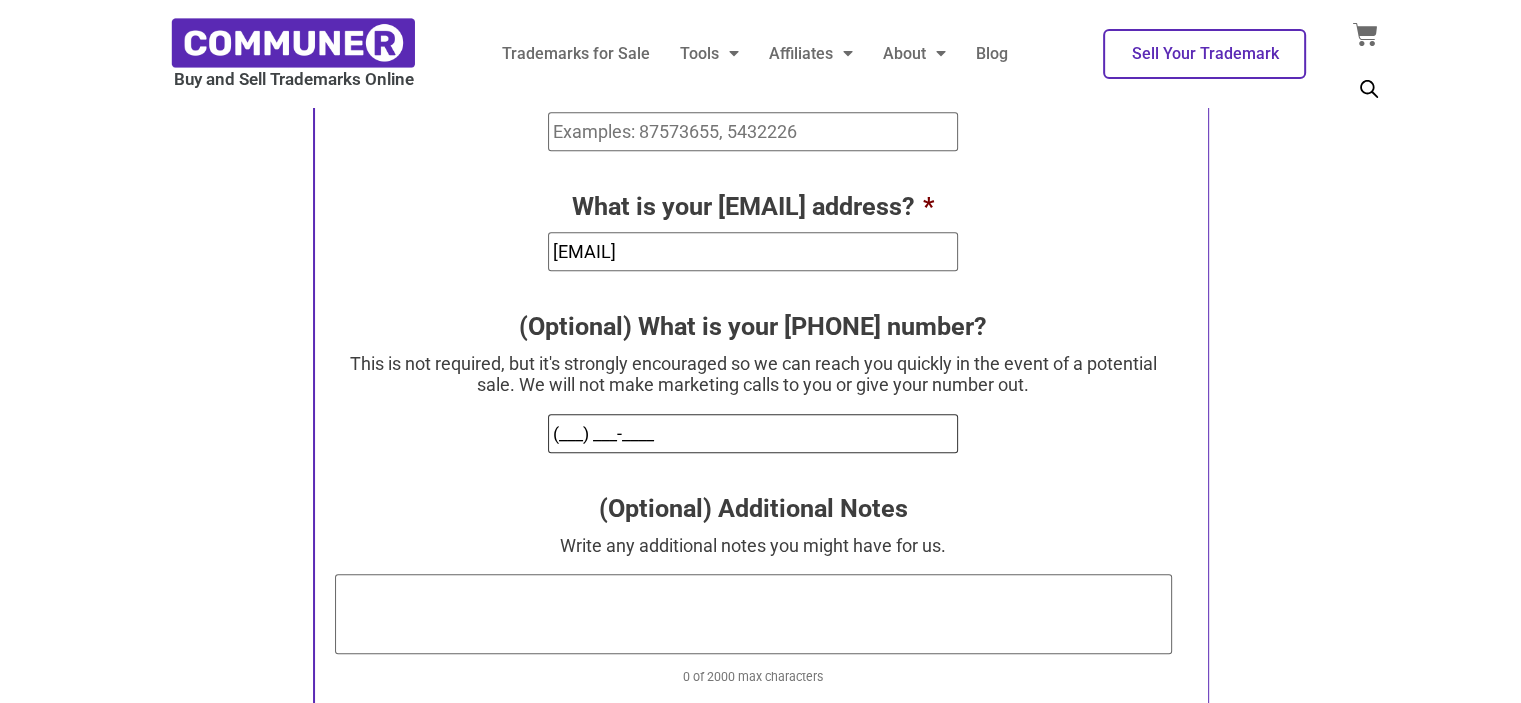 click on "(___) ___-____" at bounding box center [753, 433] 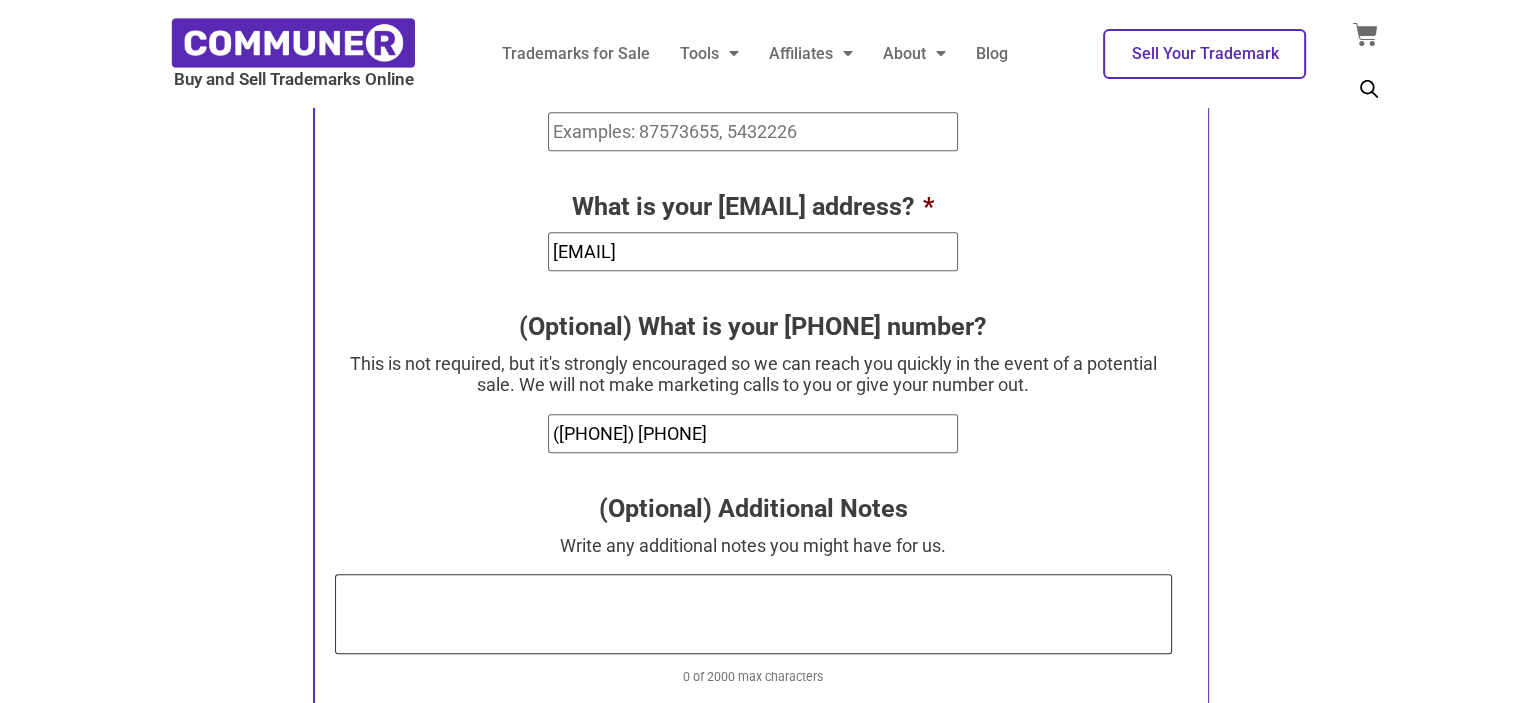 click on "(Optional) Additional Notes" at bounding box center [753, 614] 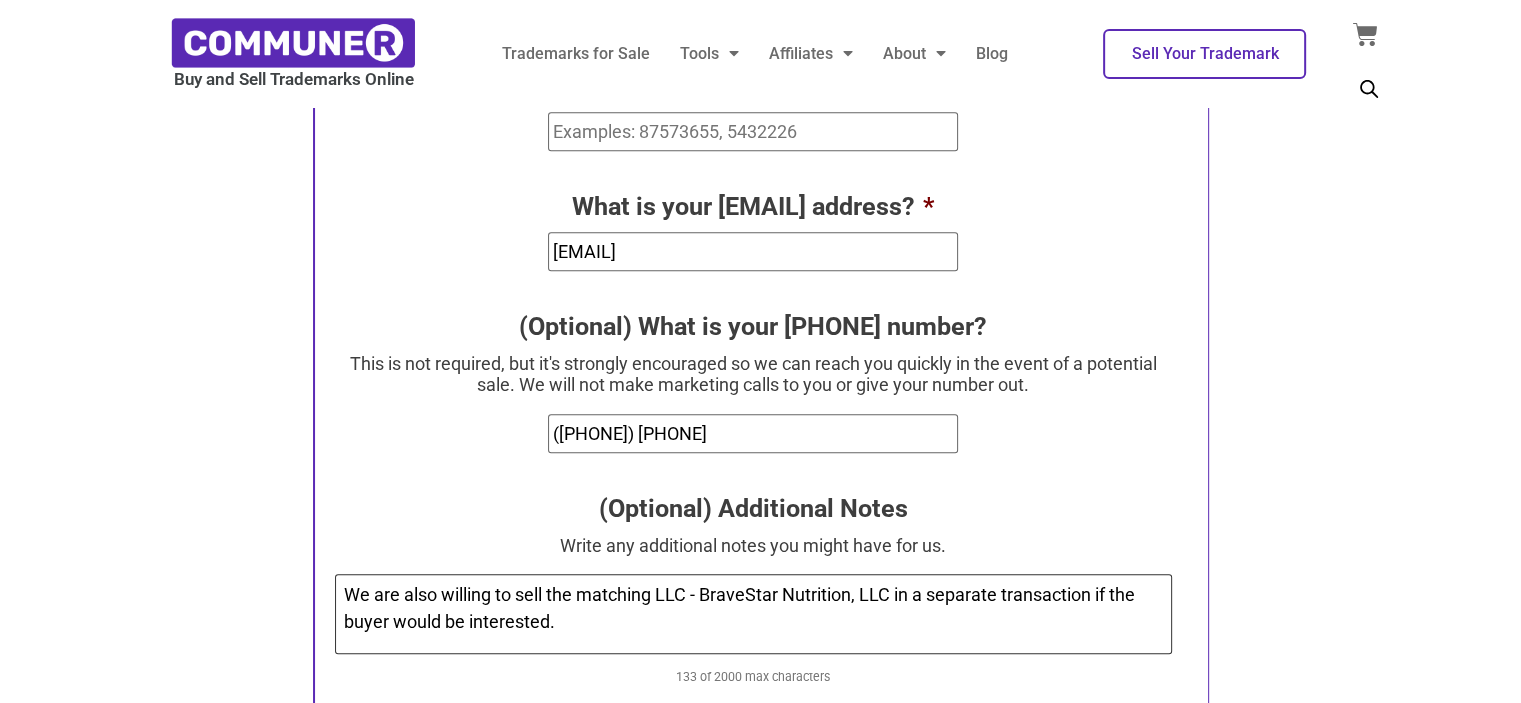 drag, startPoint x: 704, startPoint y: 593, endPoint x: 688, endPoint y: 599, distance: 17.088007 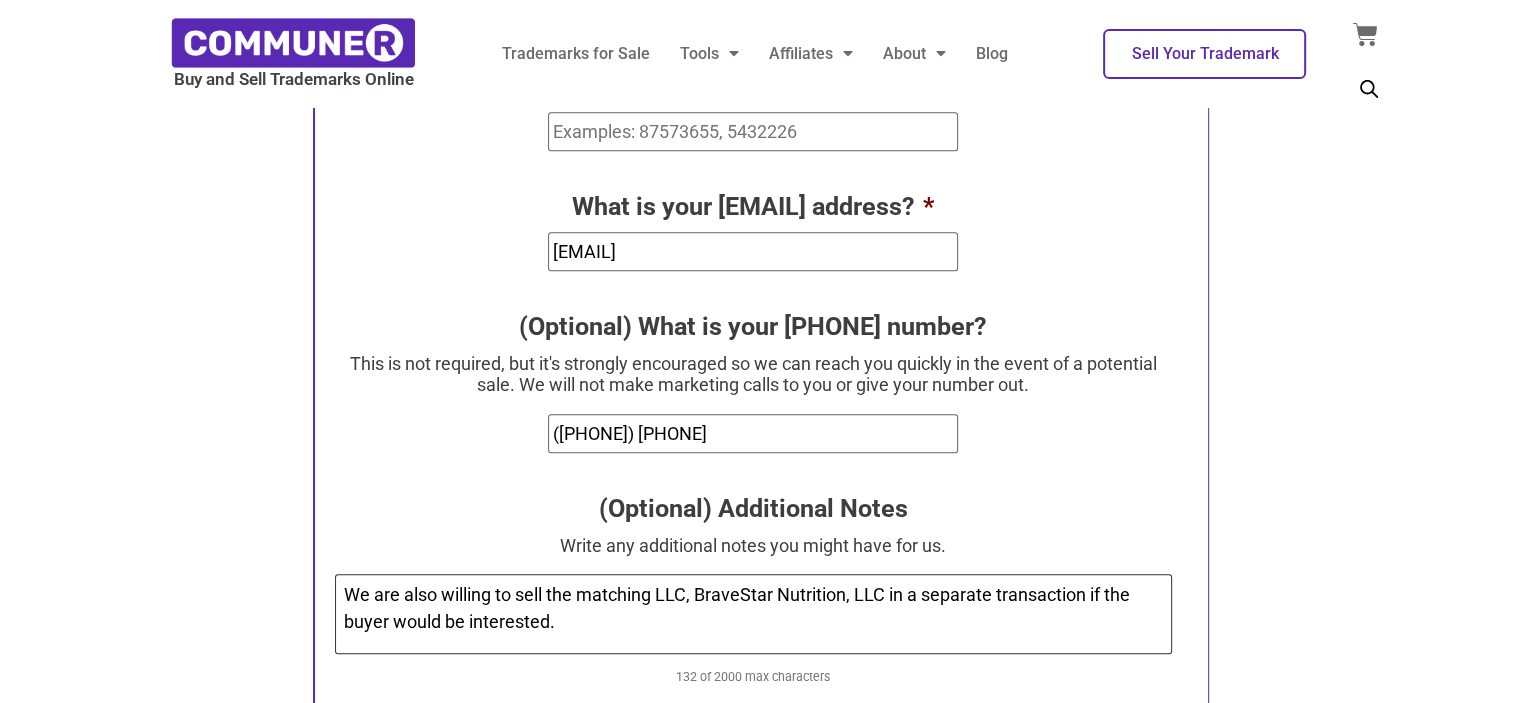 click on "We are also willing to sell the matching LLC, BraveStar Nutrition, LLC in a separate transaction if the buyer would be interested." at bounding box center (753, 614) 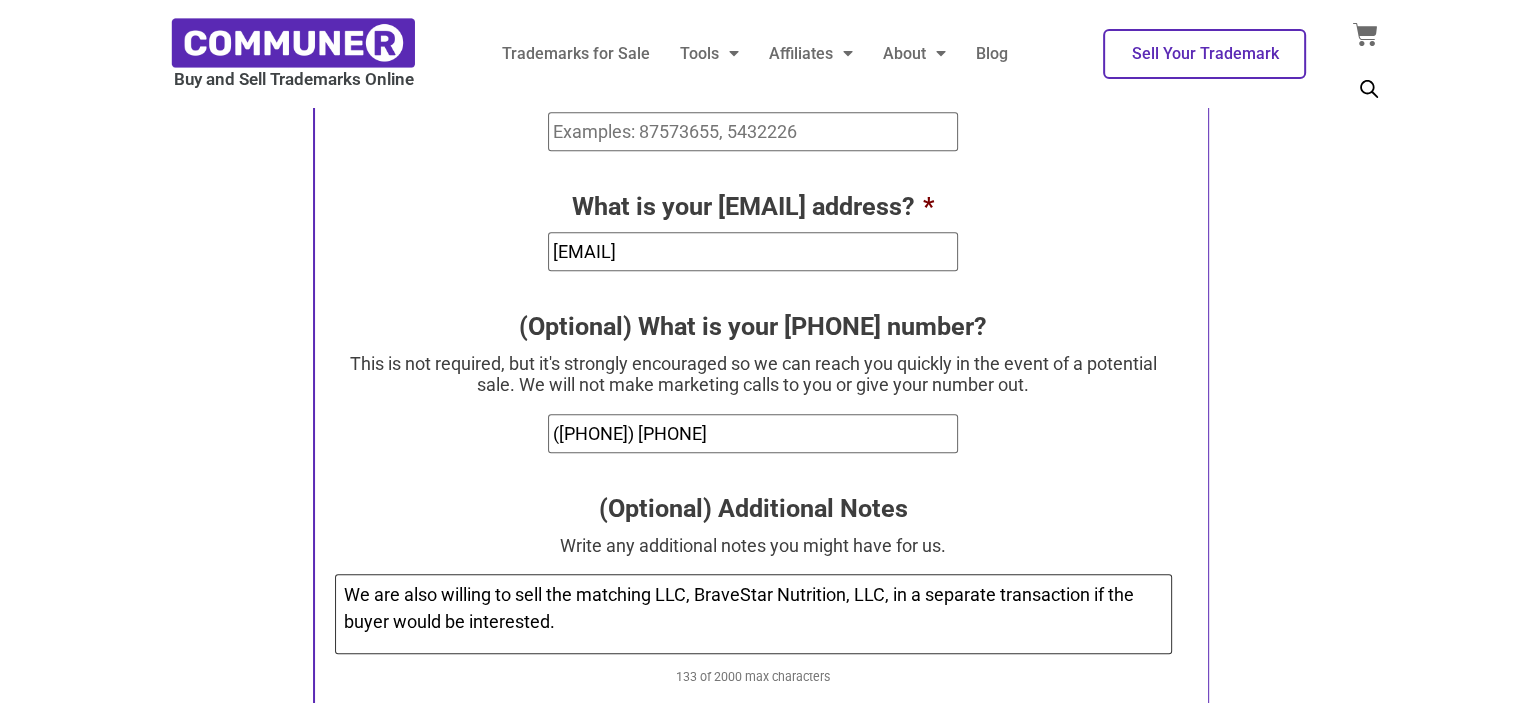 click on "We are also willing to sell the matching LLC, BraveStar Nutrition, LLC, in a separate transaction if the buyer would be interested." at bounding box center [753, 614] 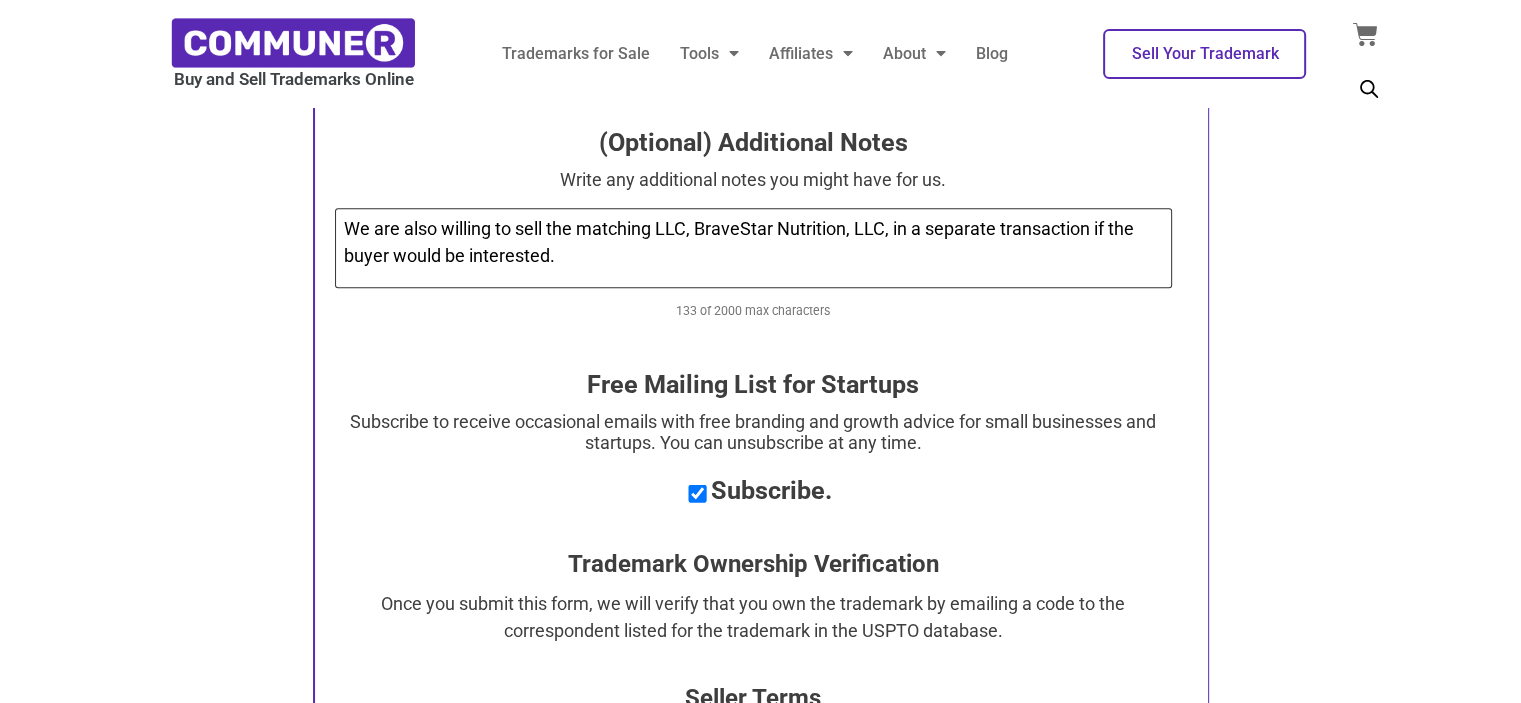scroll, scrollTop: 1300, scrollLeft: 0, axis: vertical 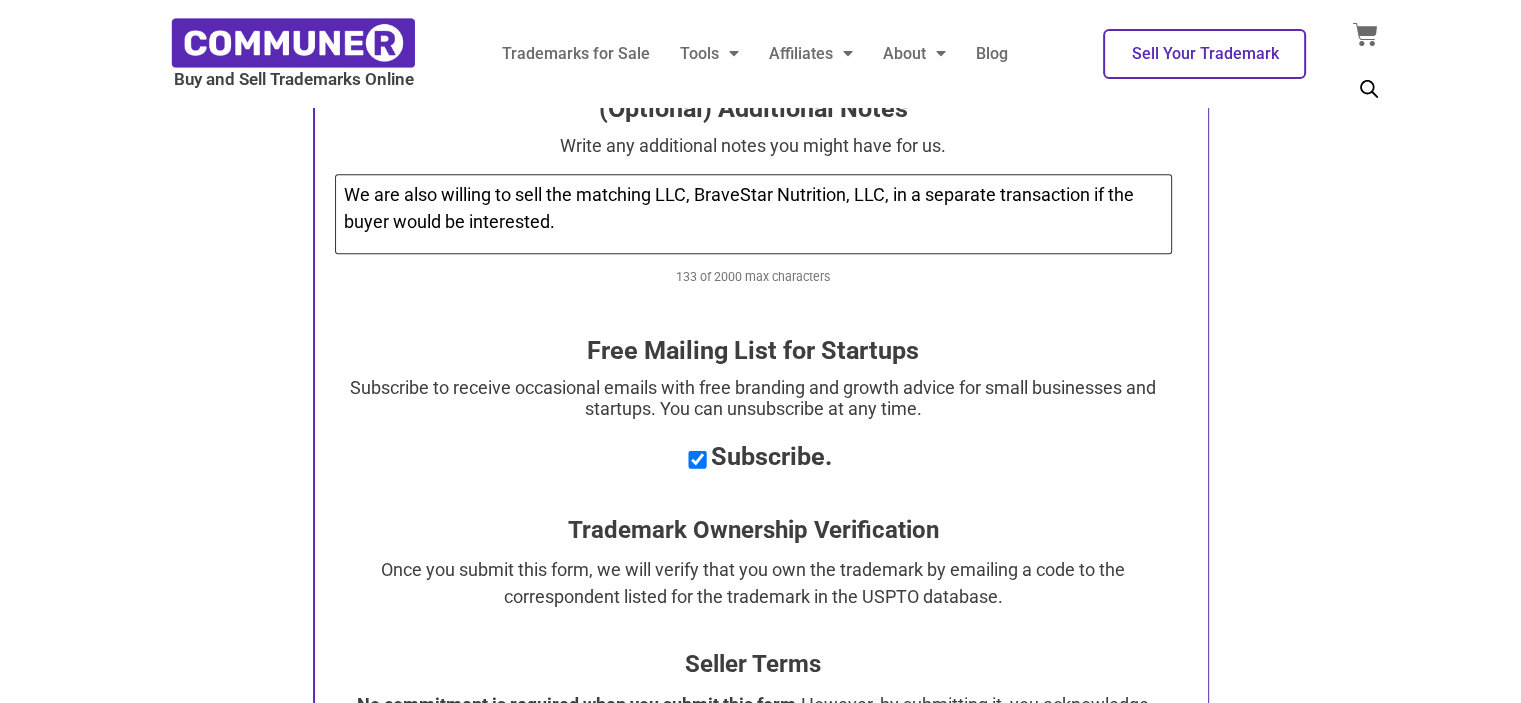 type on "We are also willing to sell the matching LLC, BraveStar Nutrition, LLC, in a separate transaction if the buyer would be interested." 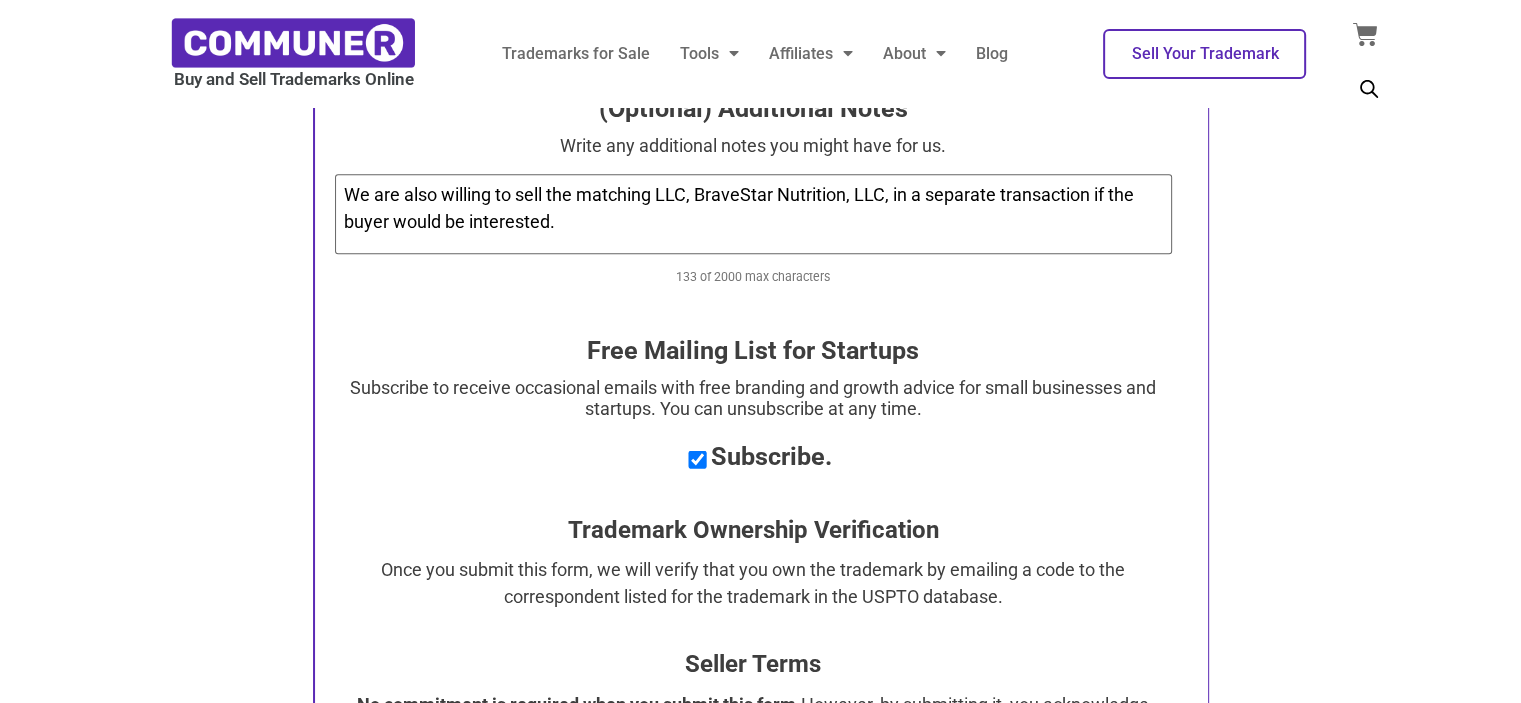 click on "Subscribe." at bounding box center (697, 460) 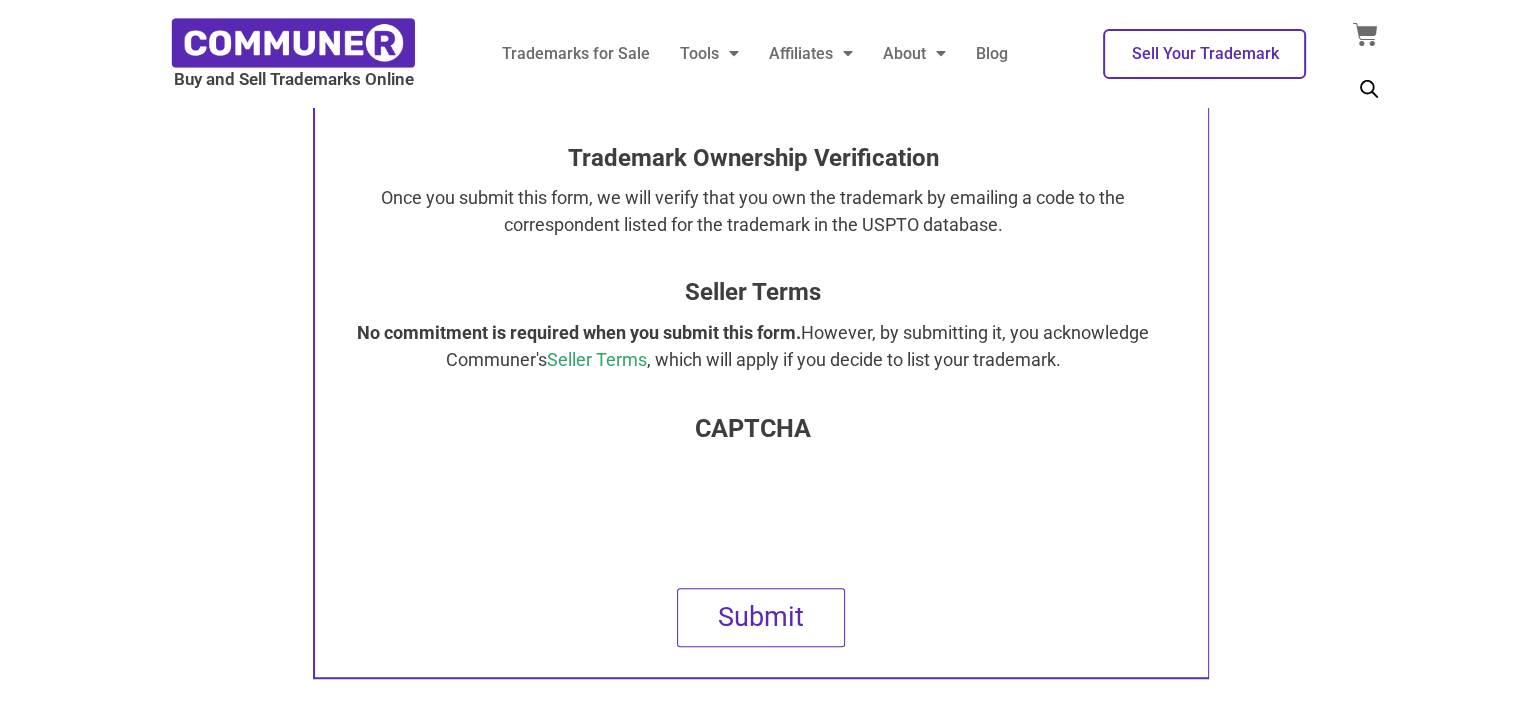 scroll, scrollTop: 1700, scrollLeft: 0, axis: vertical 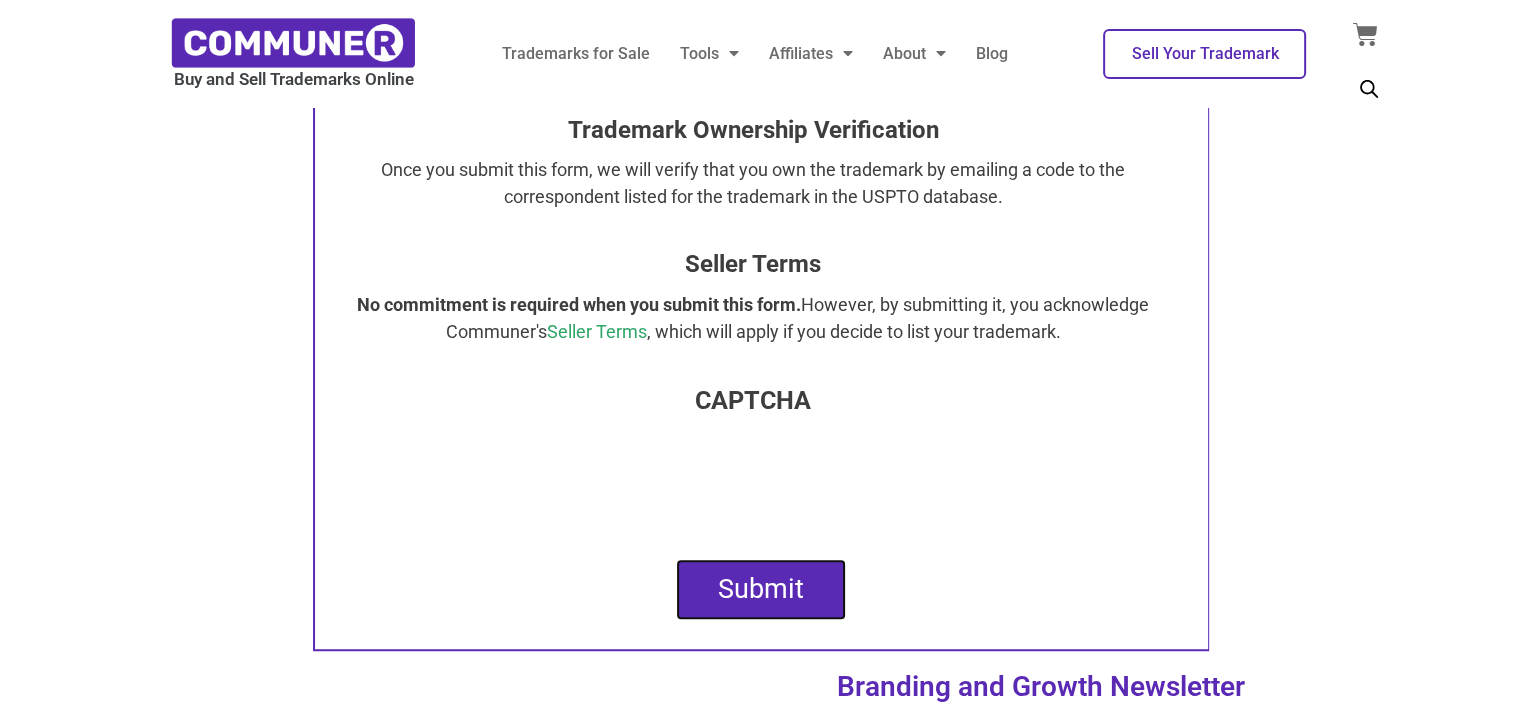 click on "Submit" at bounding box center [761, 589] 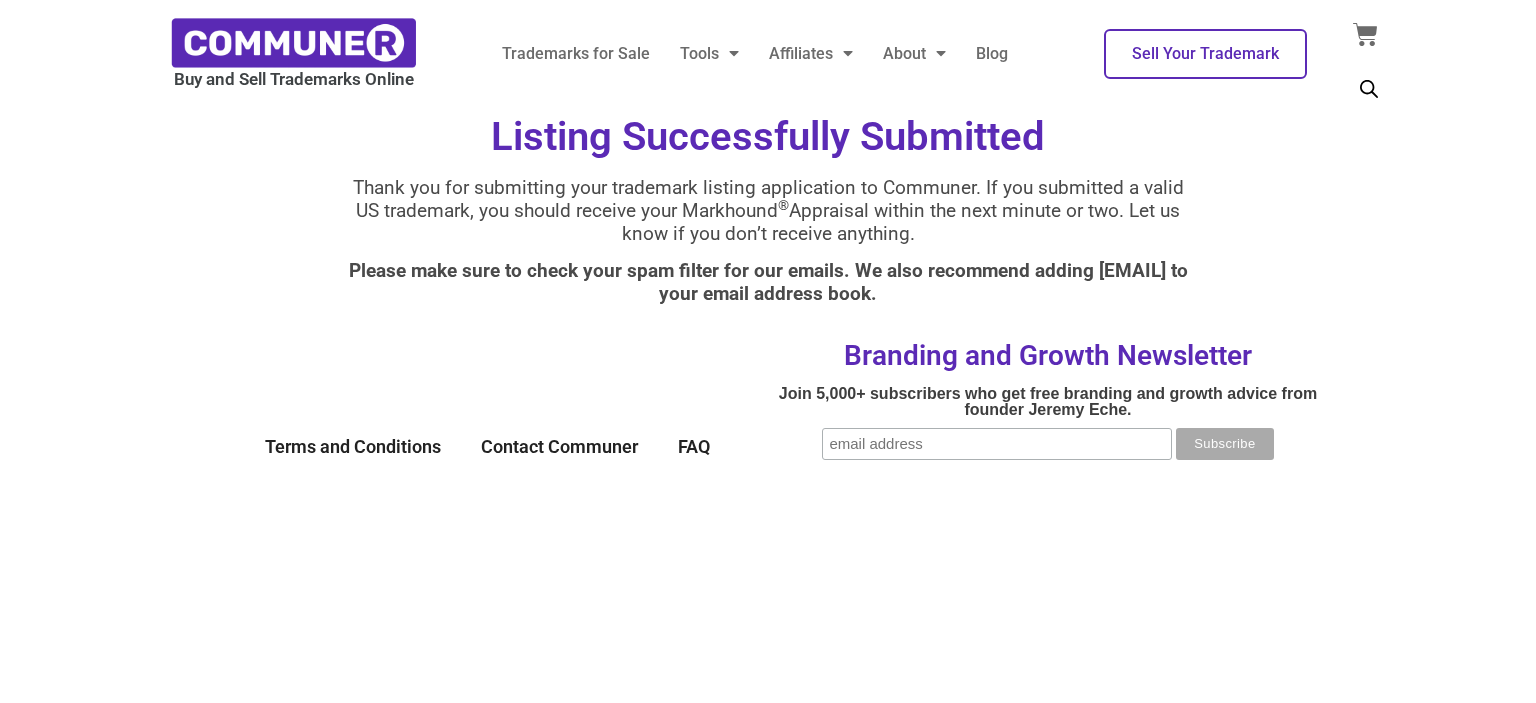 scroll, scrollTop: 0, scrollLeft: 0, axis: both 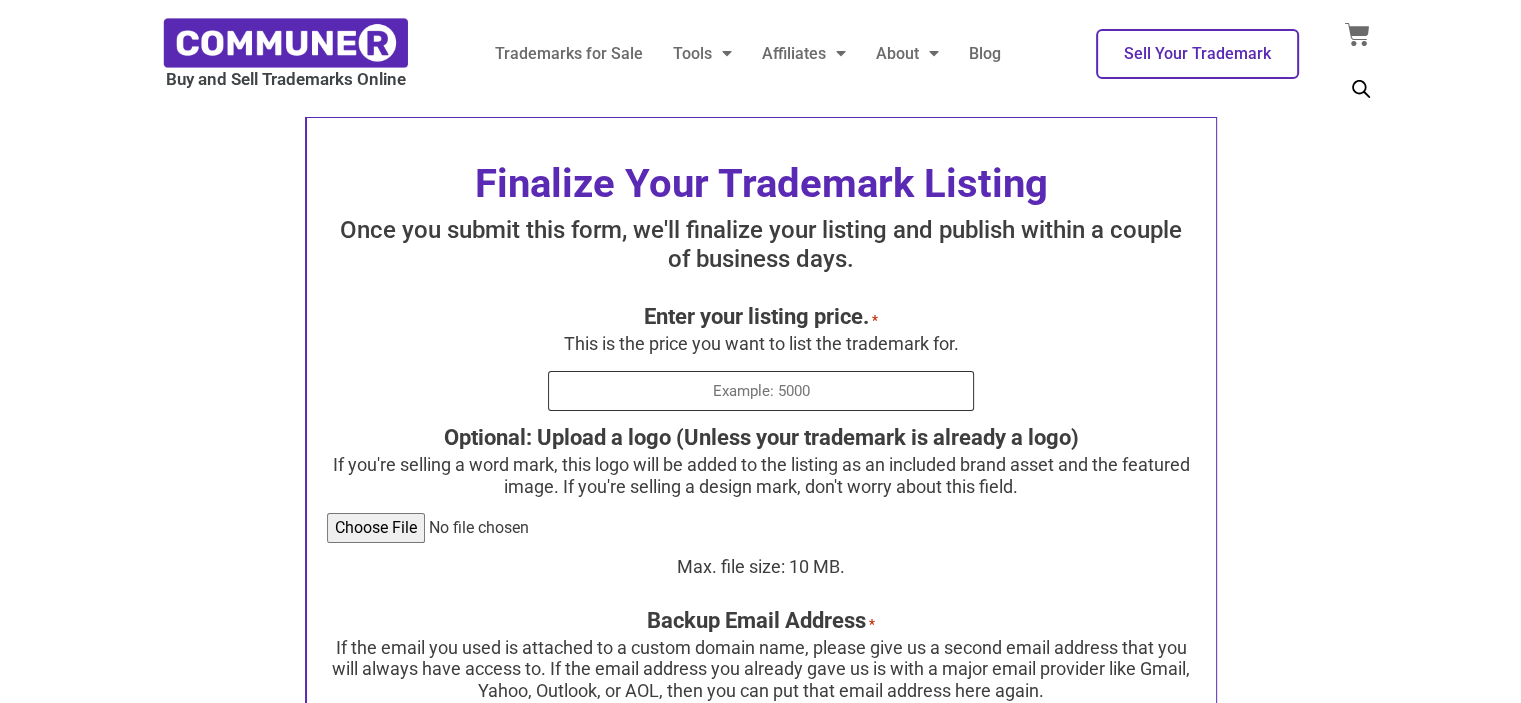 paste on "9,363" 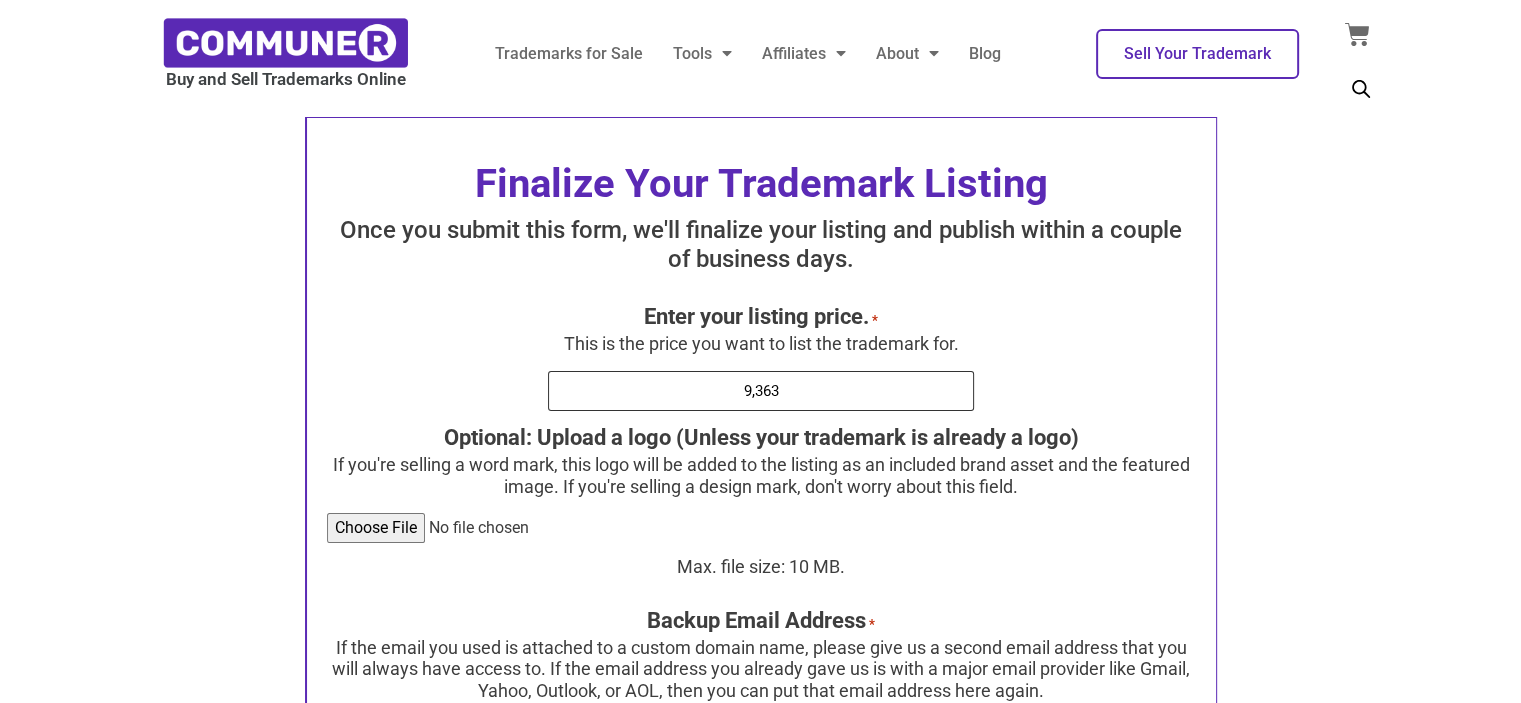 type on "9,363" 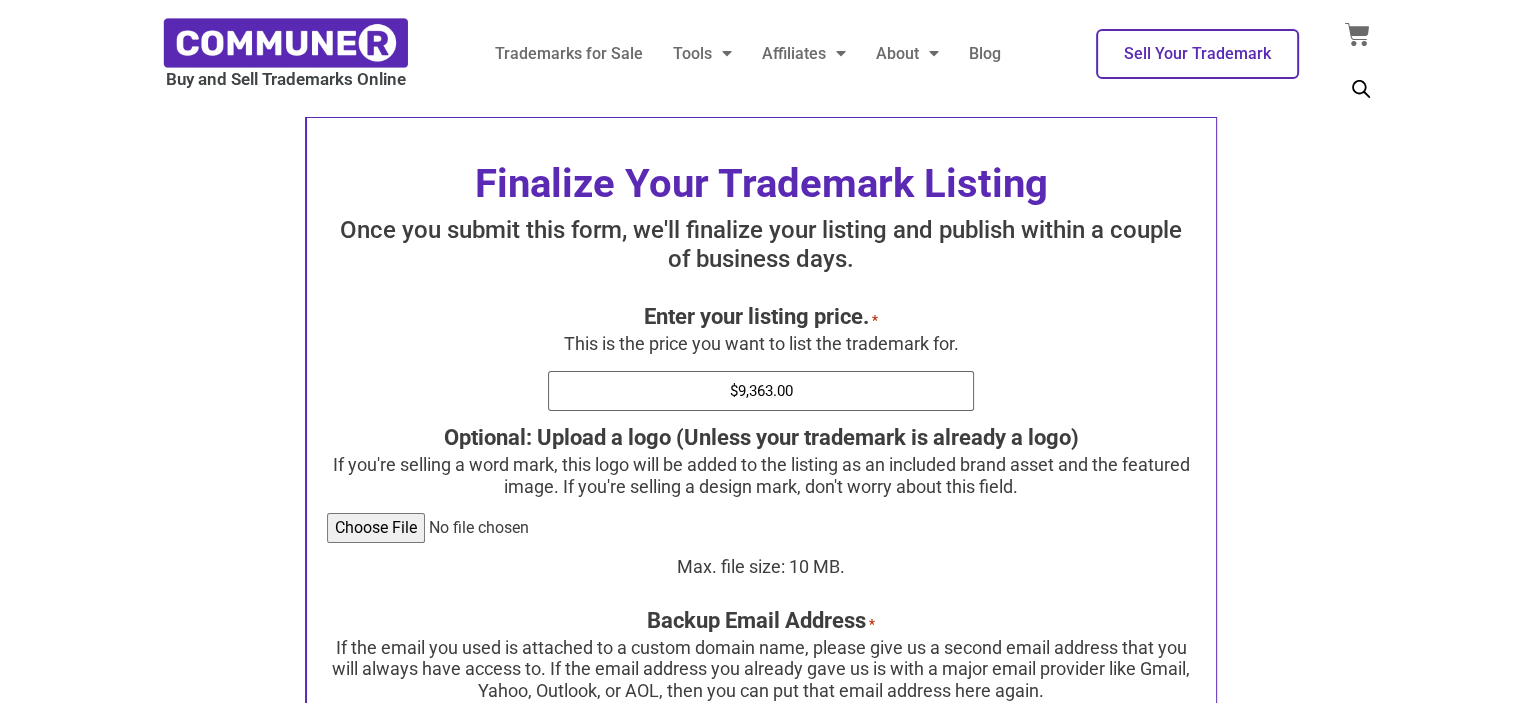 click on "$9,363.00" at bounding box center [761, 391] 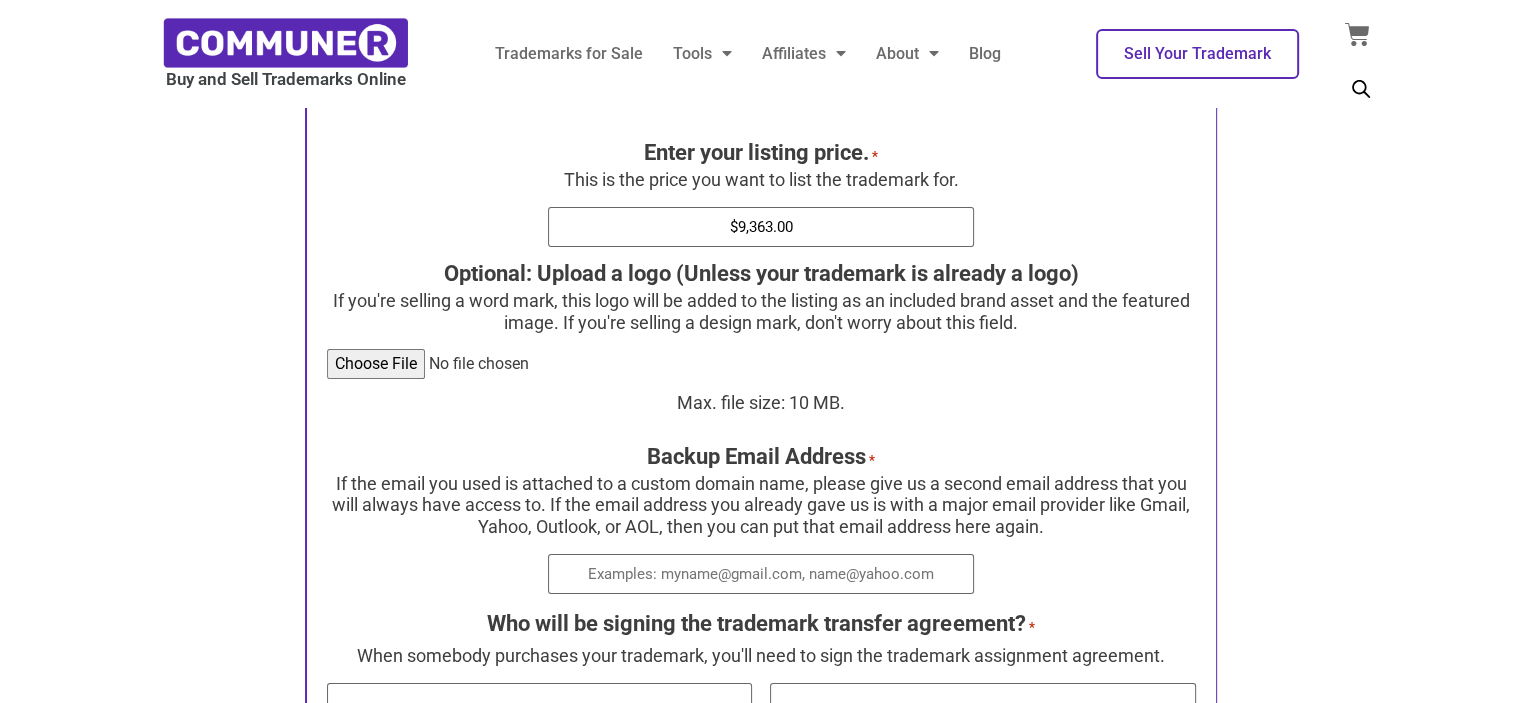 scroll, scrollTop: 200, scrollLeft: 0, axis: vertical 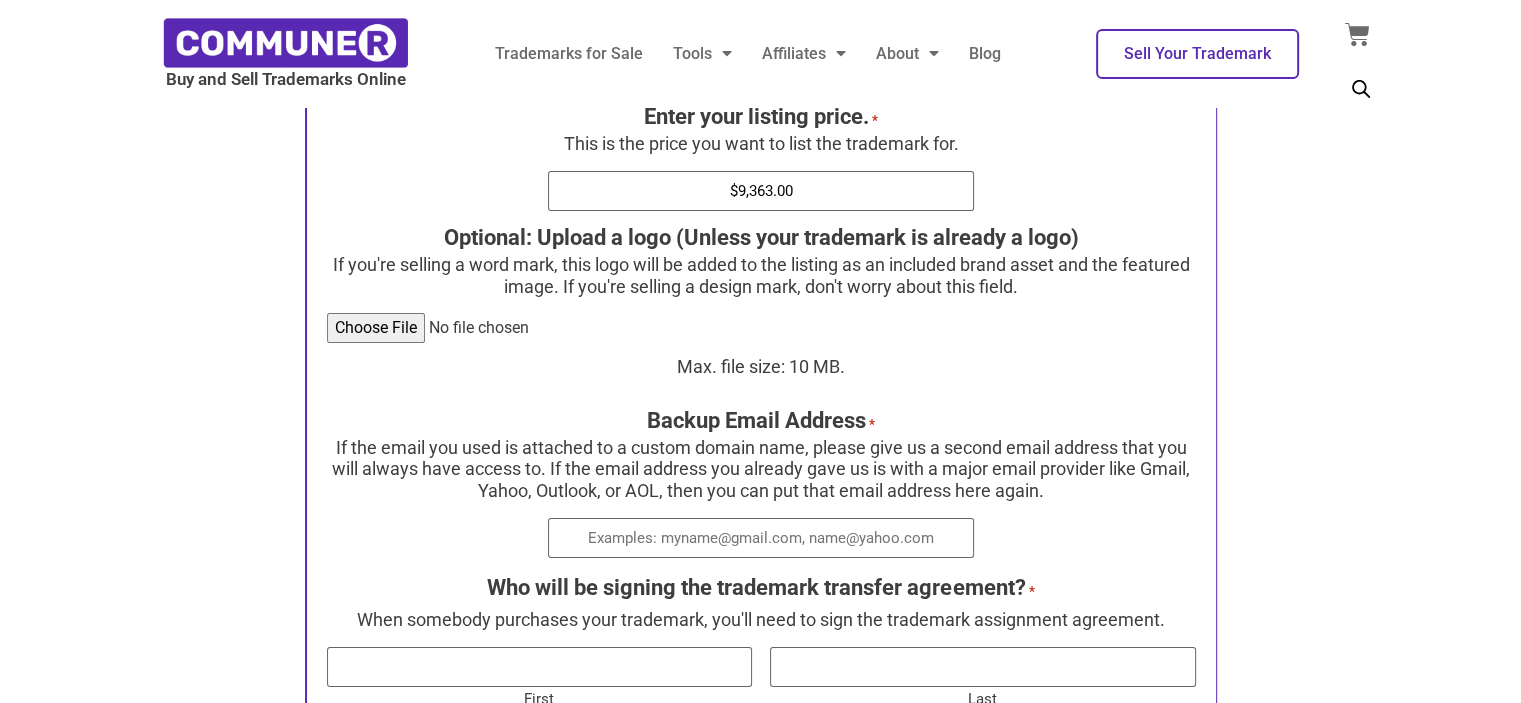click on "Optional: Upload a logo (Unless your trademark is already a logo)" at bounding box center [761, 328] 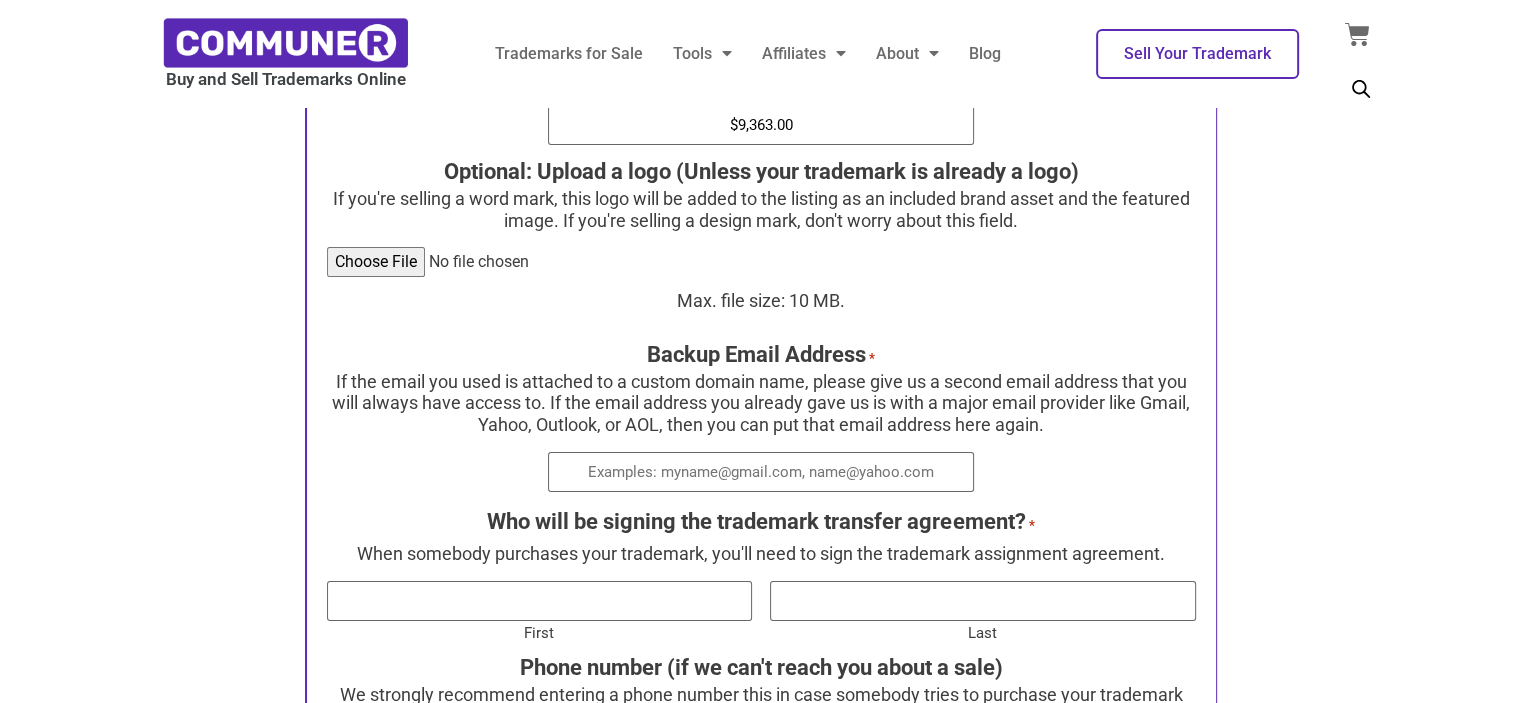 scroll, scrollTop: 400, scrollLeft: 0, axis: vertical 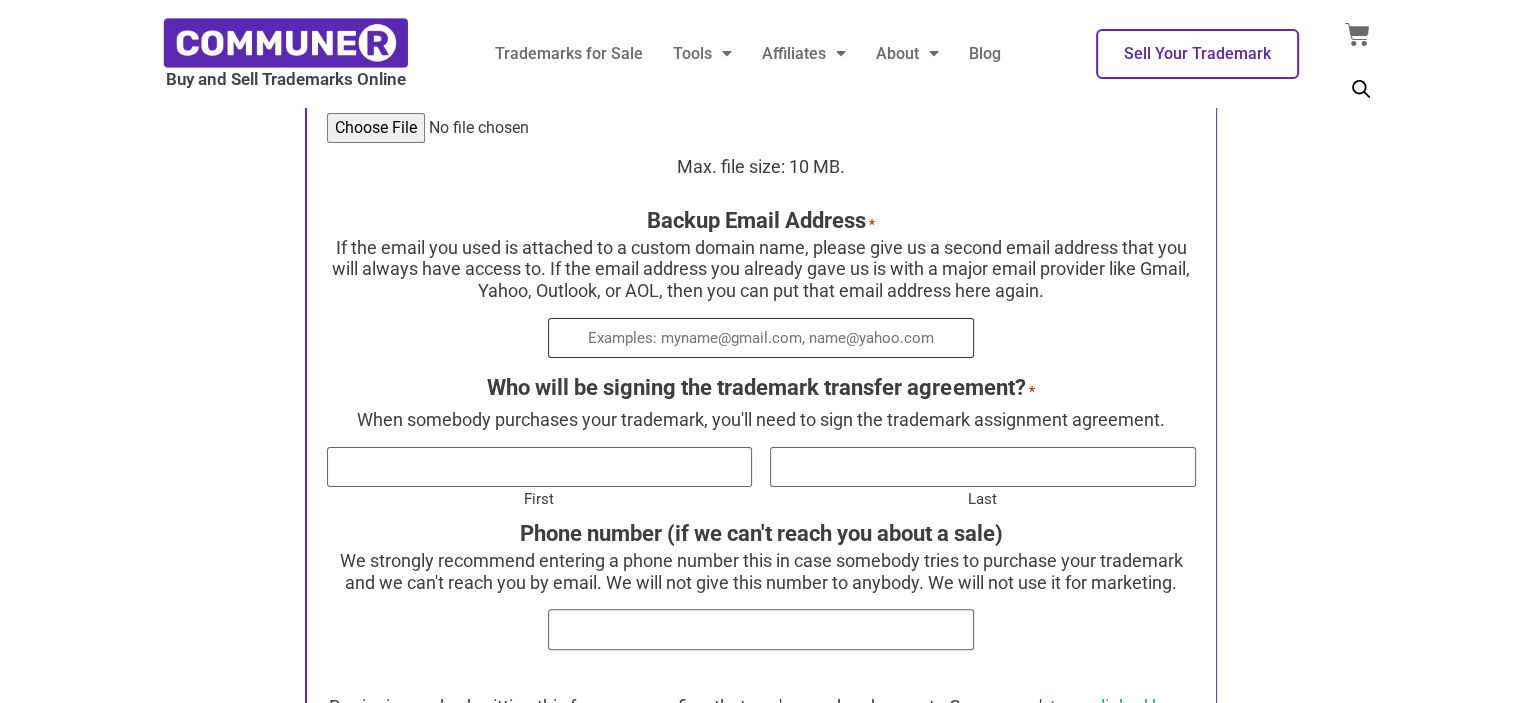 click on "Backup Email Address *" at bounding box center (761, 338) 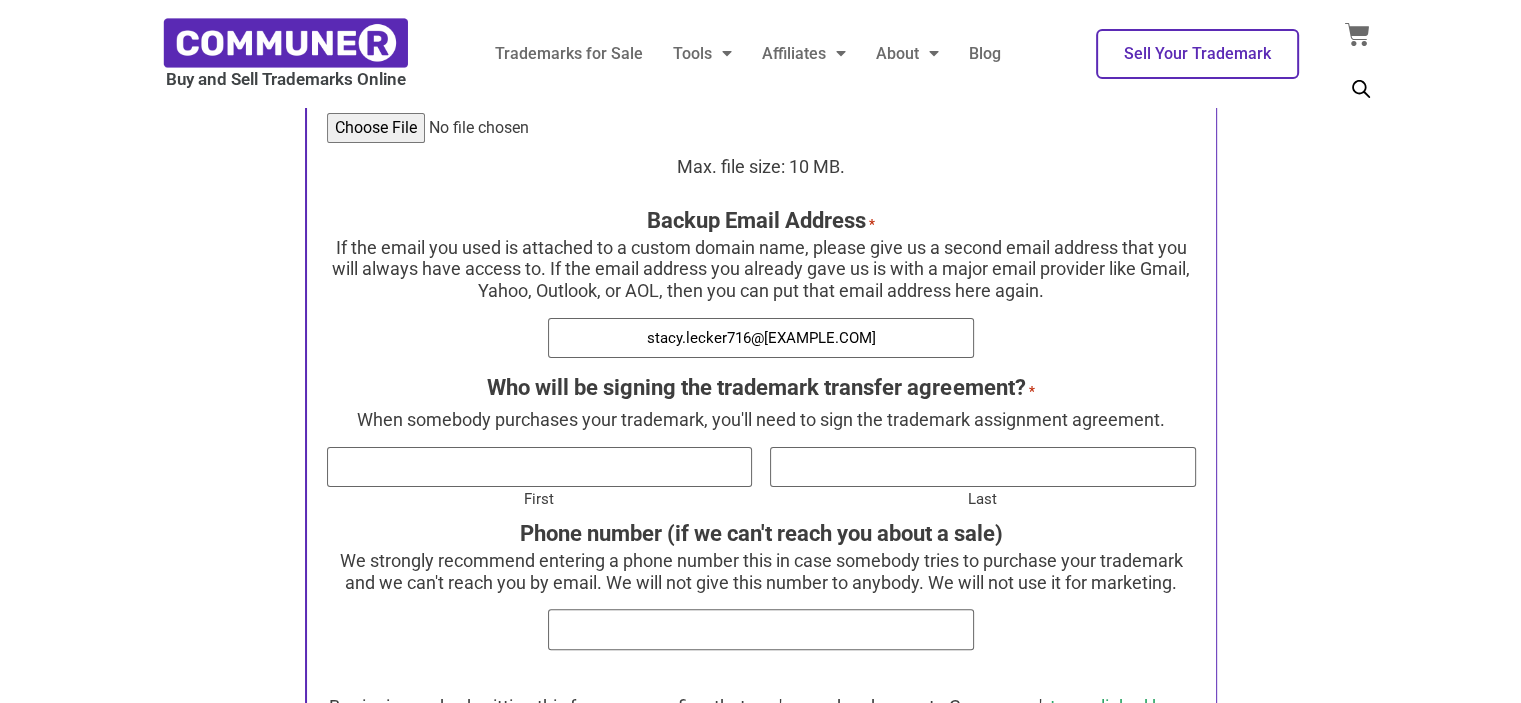 type on "Stacy" 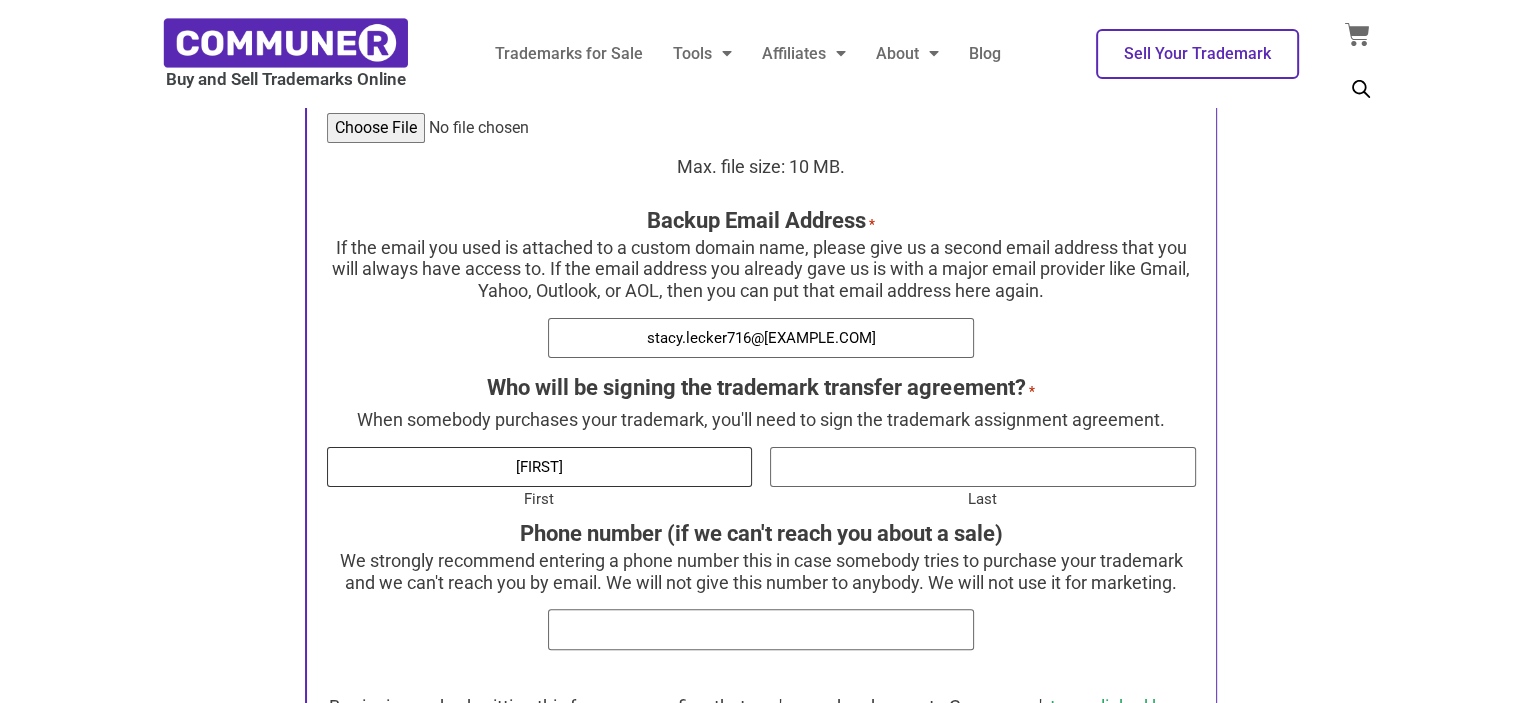 type on "Lecker" 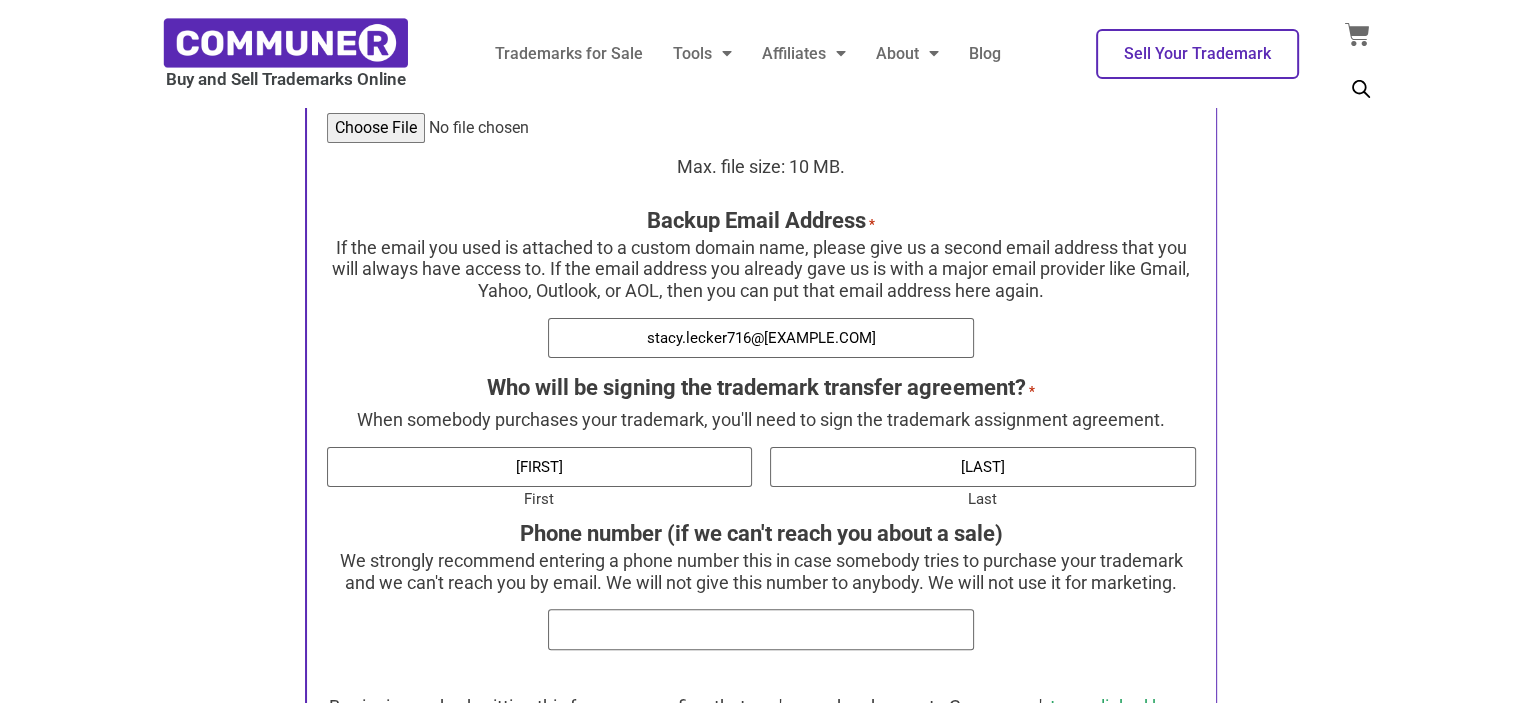 click on "stacy.lecker716@gmail.com" at bounding box center (761, 338) 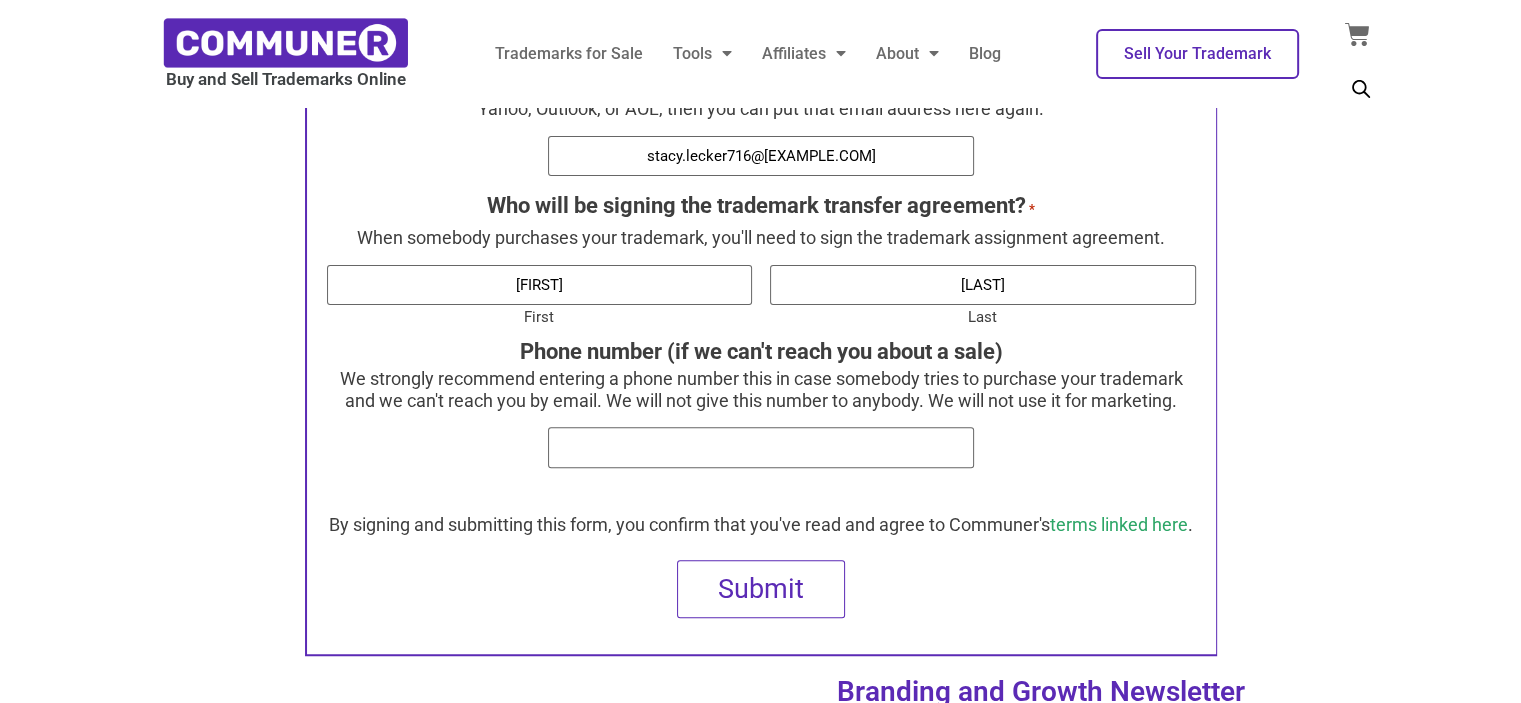 scroll, scrollTop: 600, scrollLeft: 0, axis: vertical 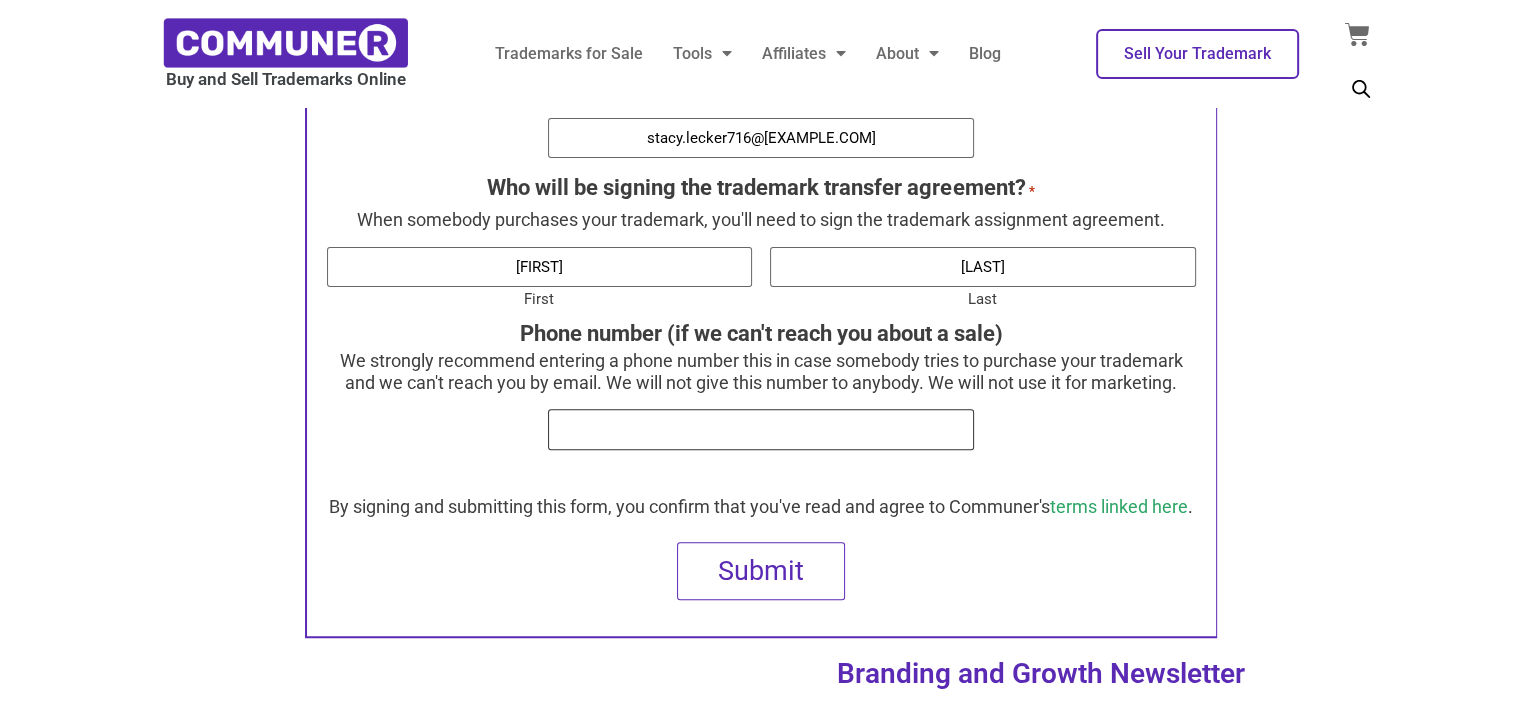 click on "Phone number (if we can't reach you about a sale)" at bounding box center [761, 429] 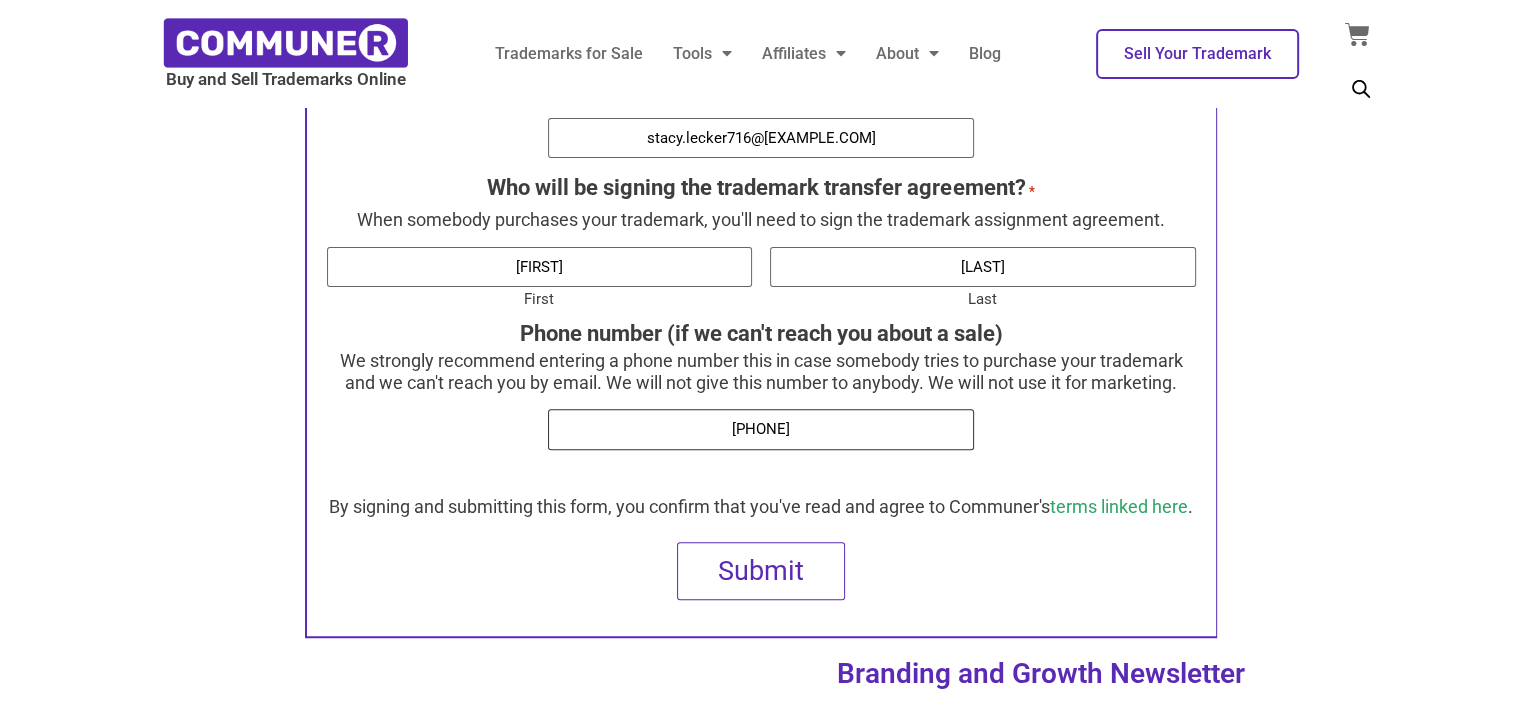 type on "7248225794" 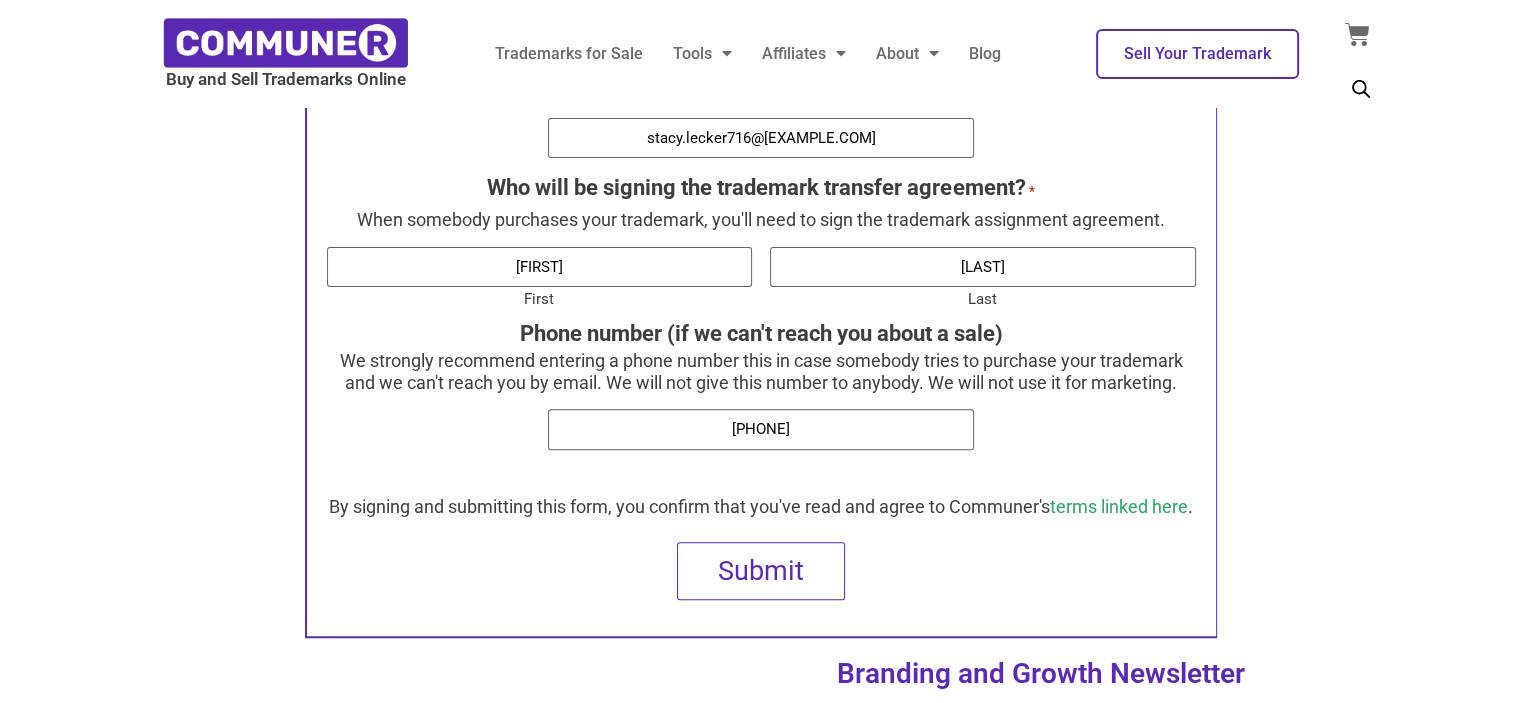 click on "7248225794" at bounding box center [761, 429] 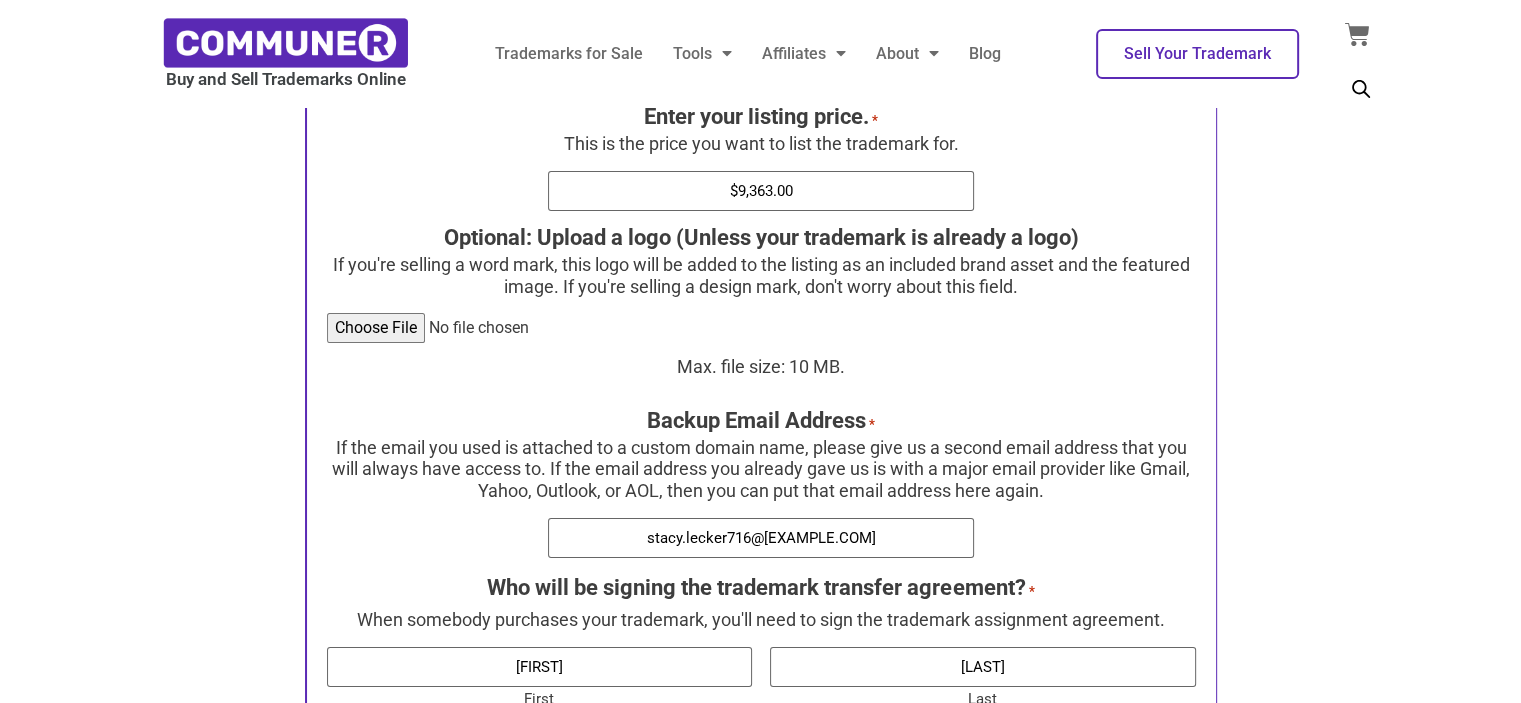 scroll, scrollTop: 100, scrollLeft: 0, axis: vertical 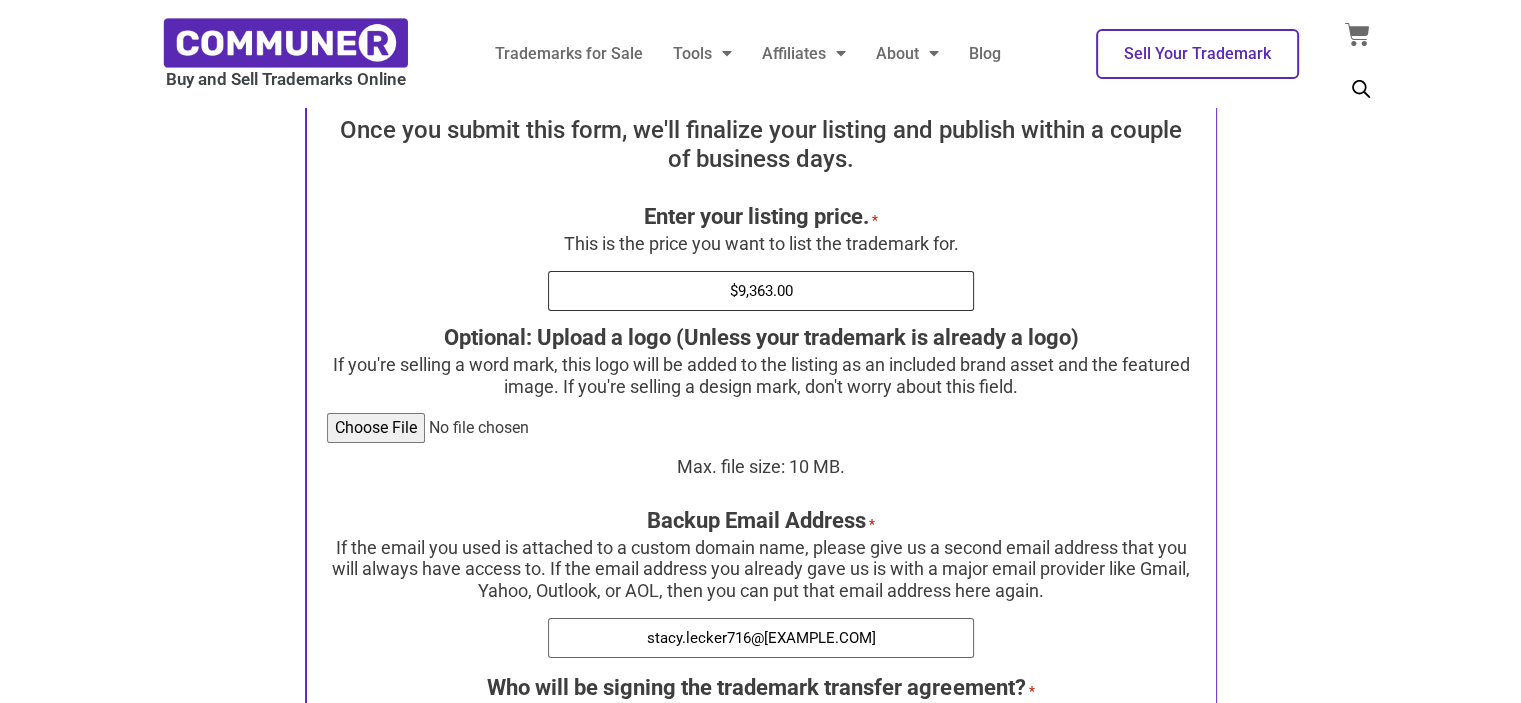click on "$9,363.00" at bounding box center [761, 291] 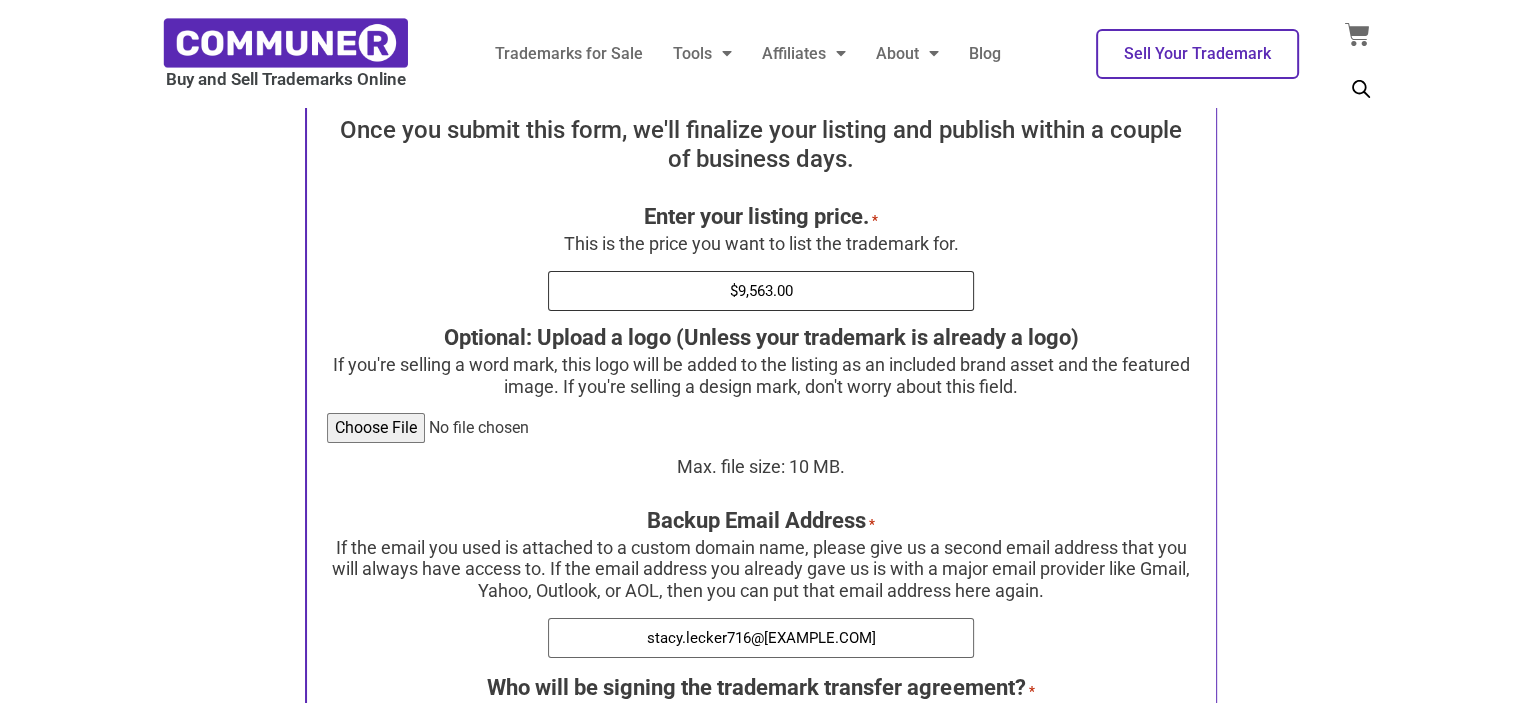 type on "$9,563.00" 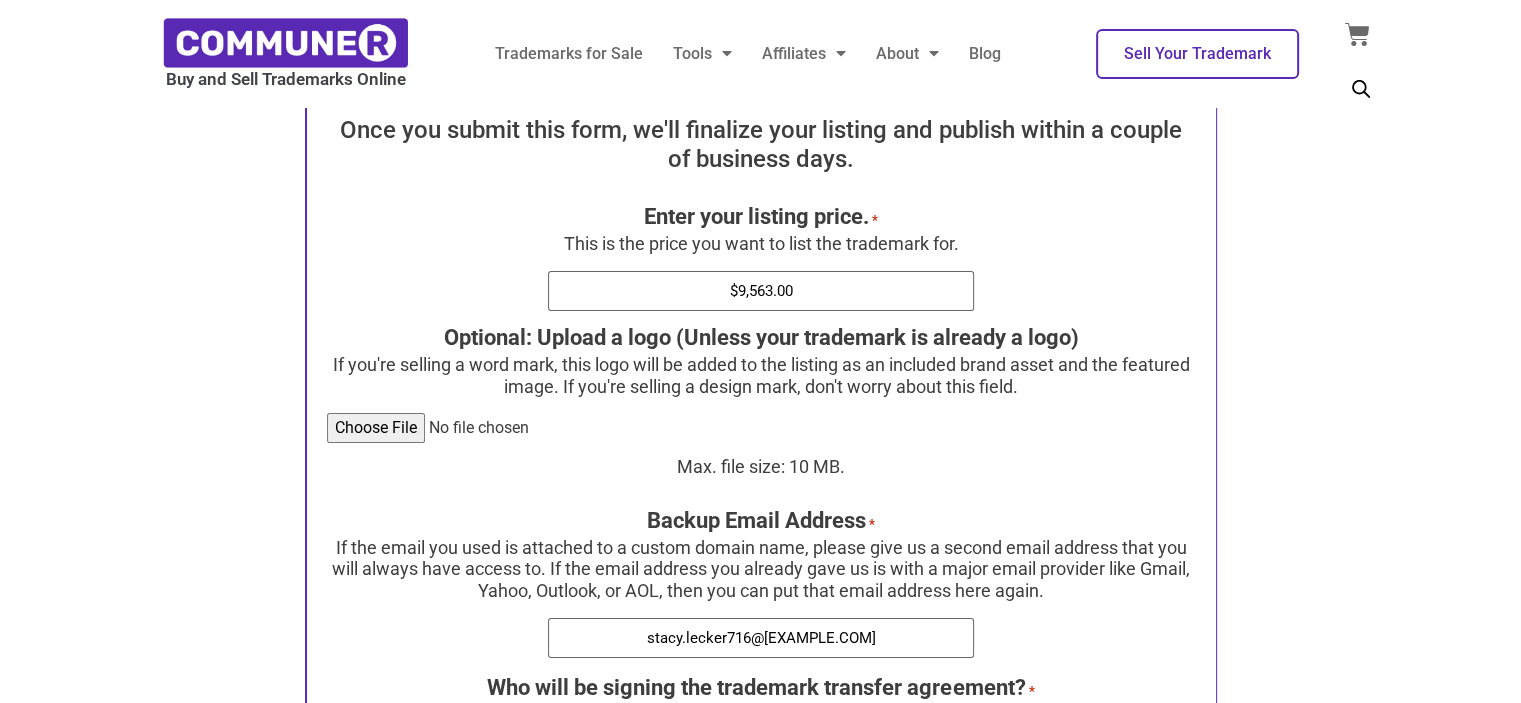click on "$9,563.00" at bounding box center (761, 291) 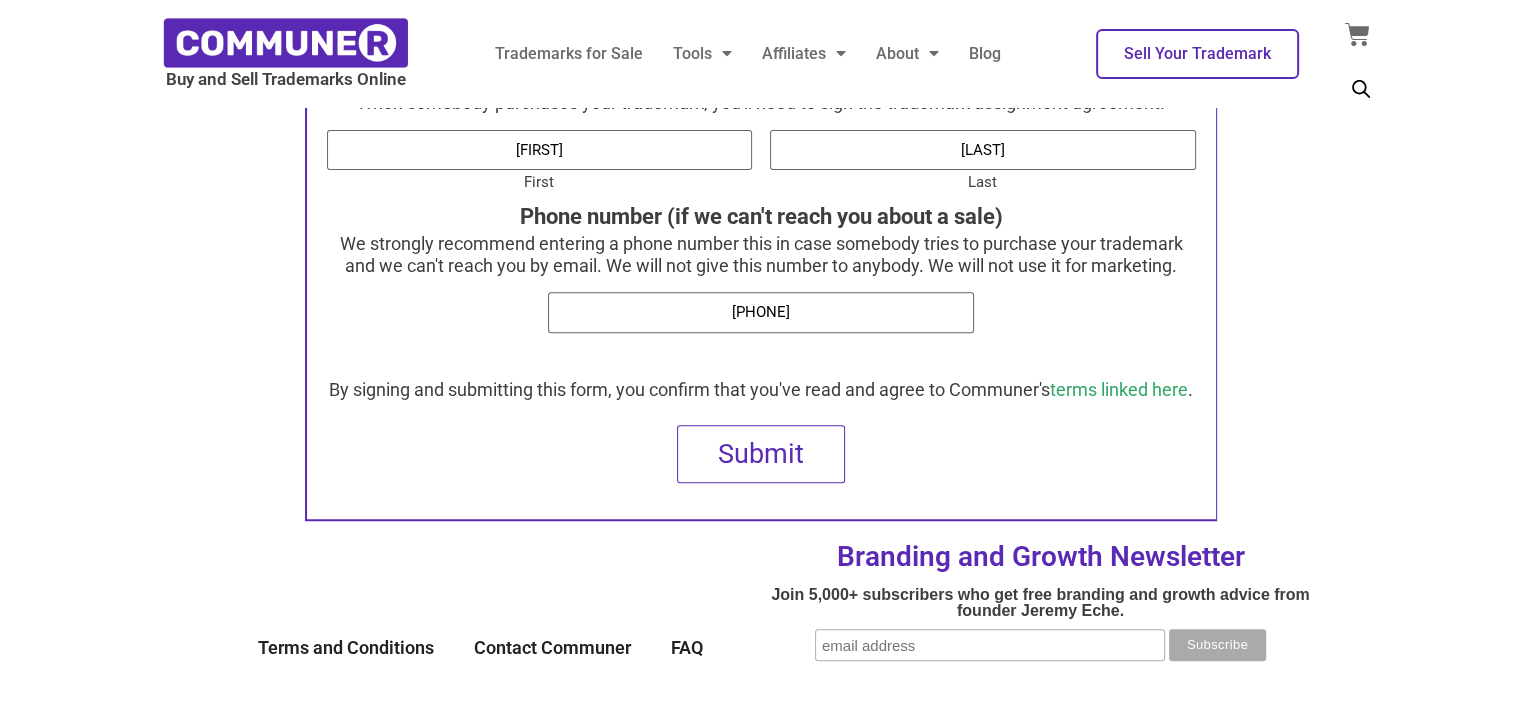 scroll, scrollTop: 740, scrollLeft: 0, axis: vertical 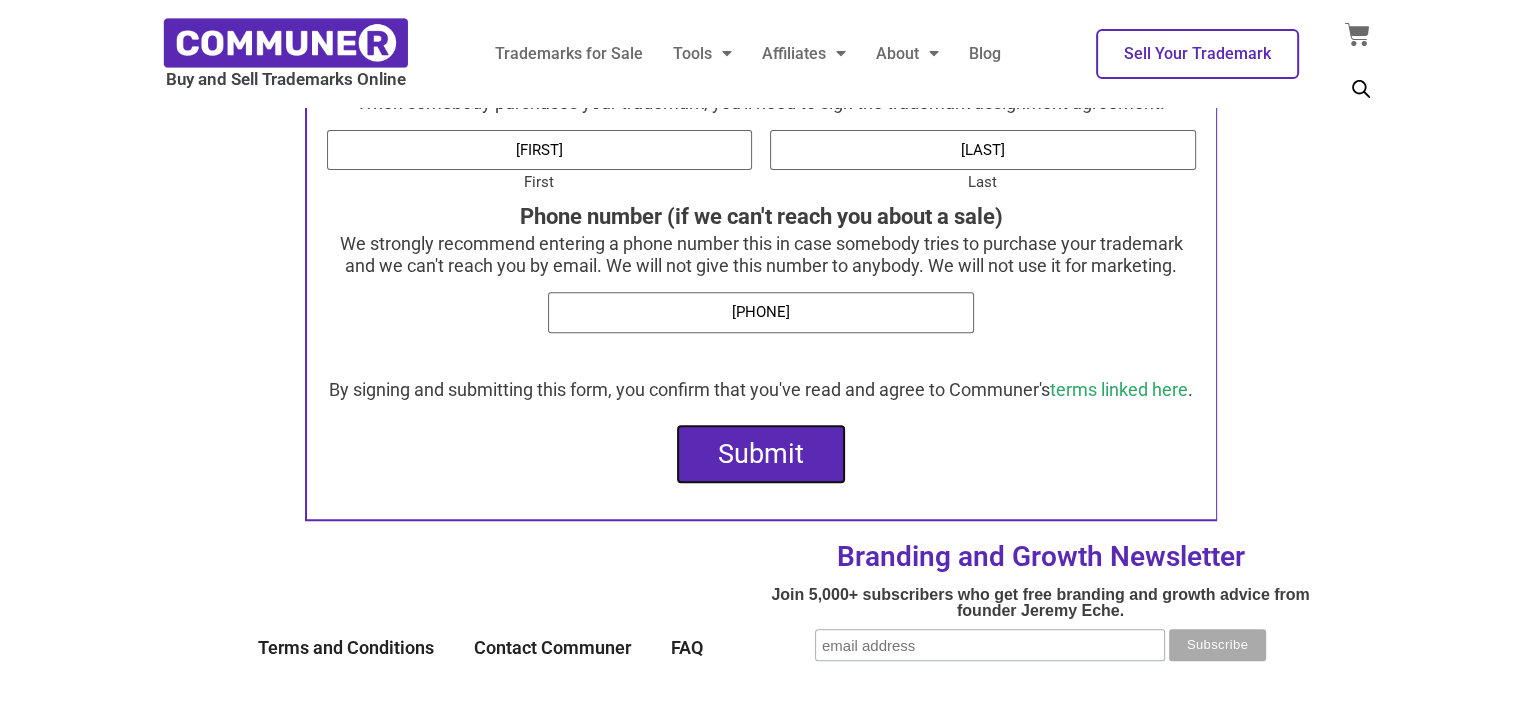 click on "Submit" at bounding box center [761, 454] 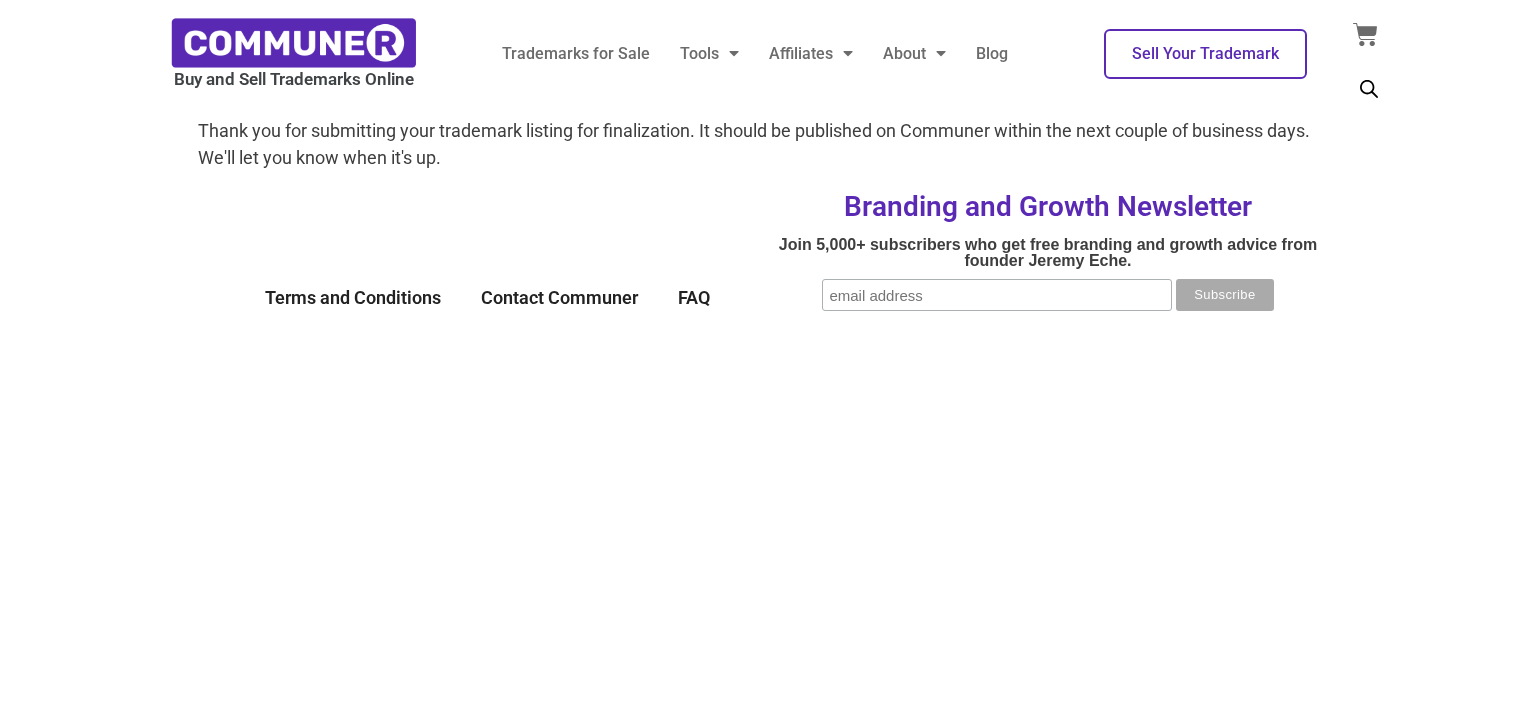 scroll, scrollTop: 0, scrollLeft: 0, axis: both 